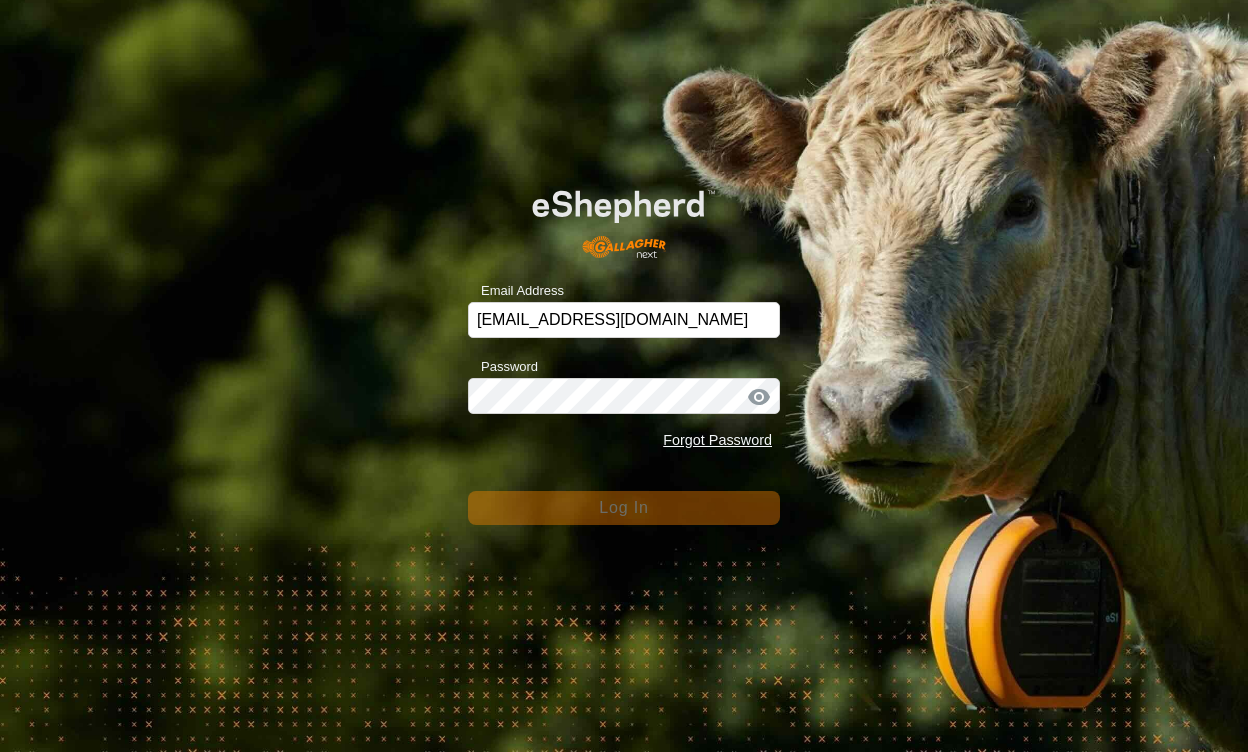 scroll, scrollTop: 0, scrollLeft: 0, axis: both 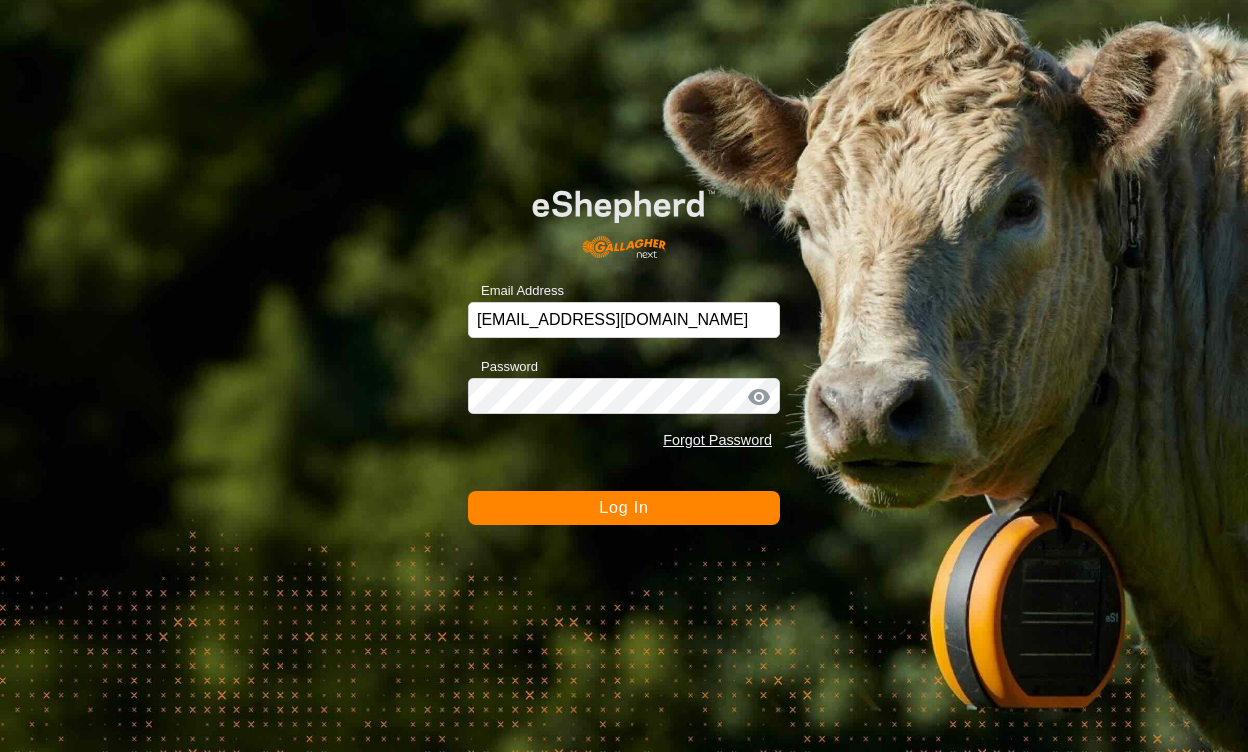 click on "Log In" 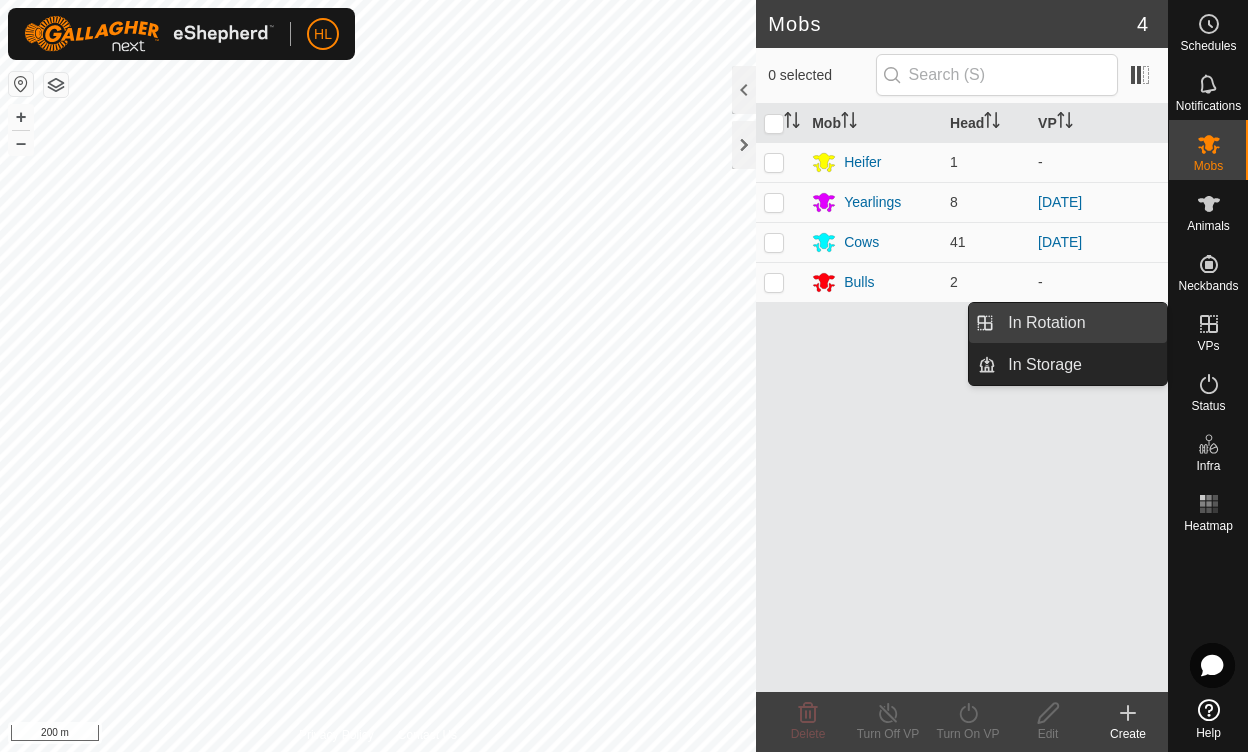 click on "In Rotation" at bounding box center (1081, 323) 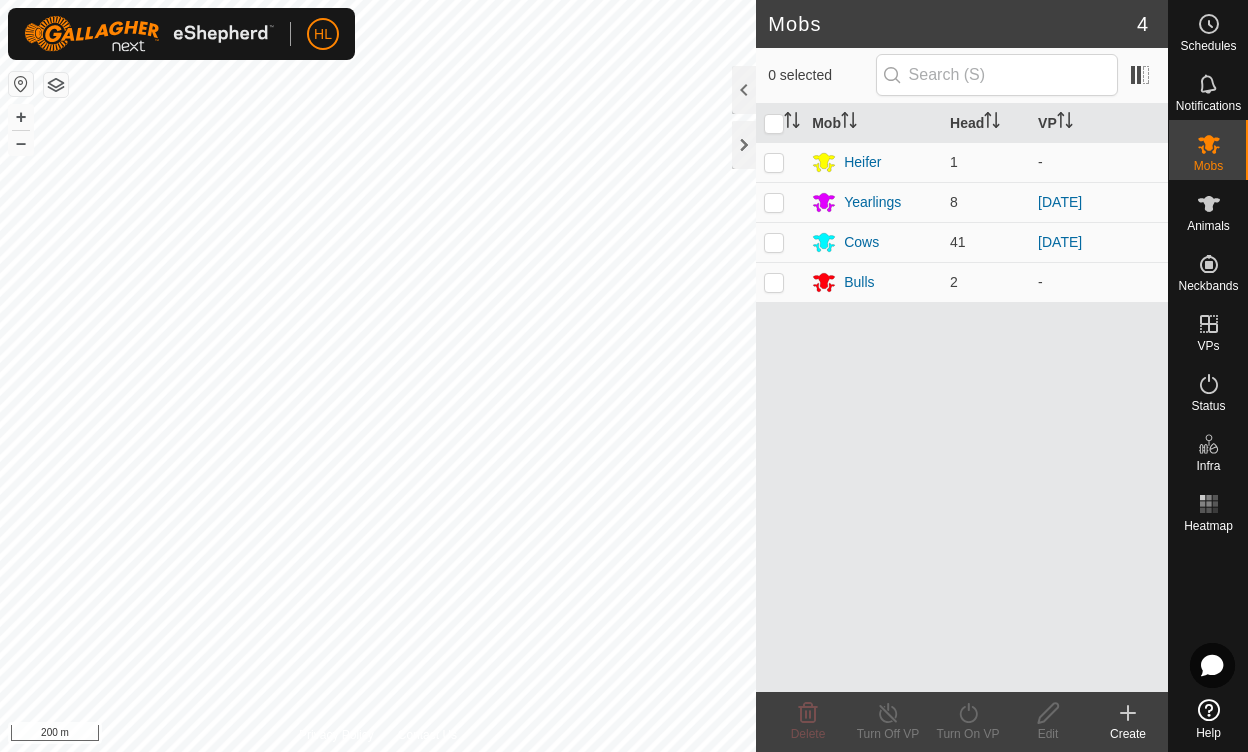 click on "In Rotation" at bounding box center [1046, 323] 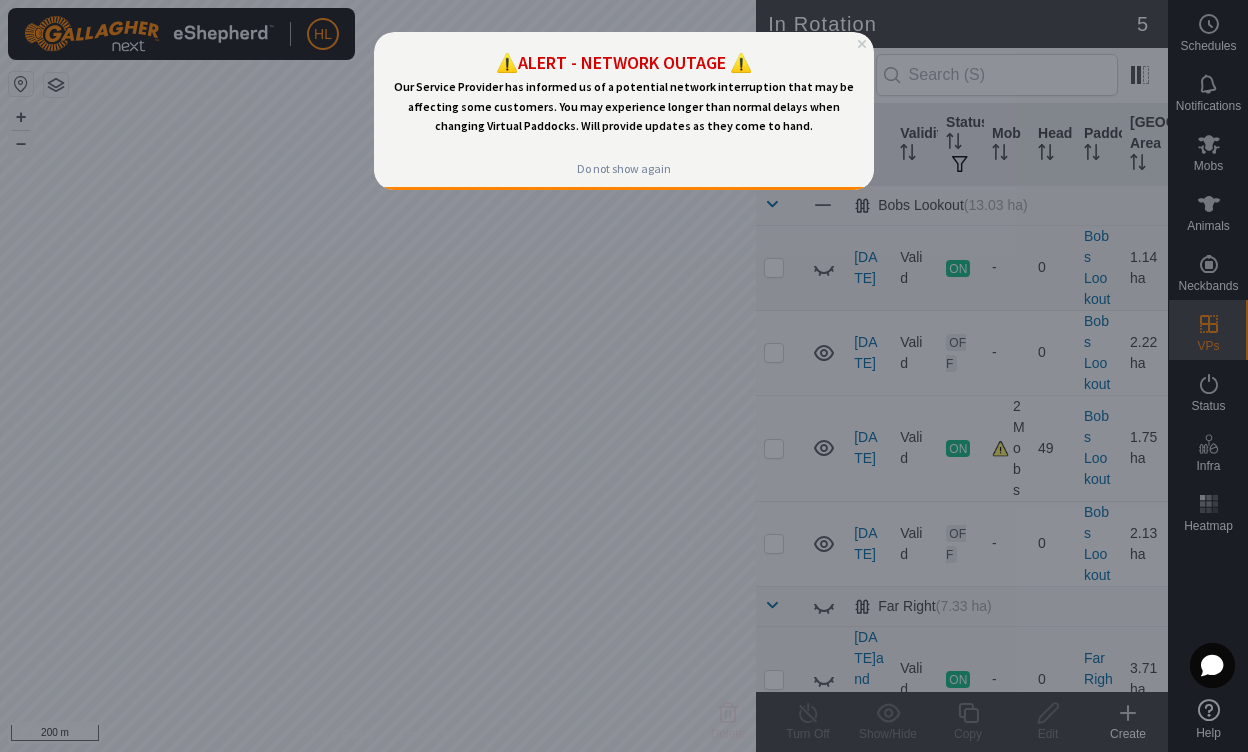 scroll, scrollTop: 0, scrollLeft: 0, axis: both 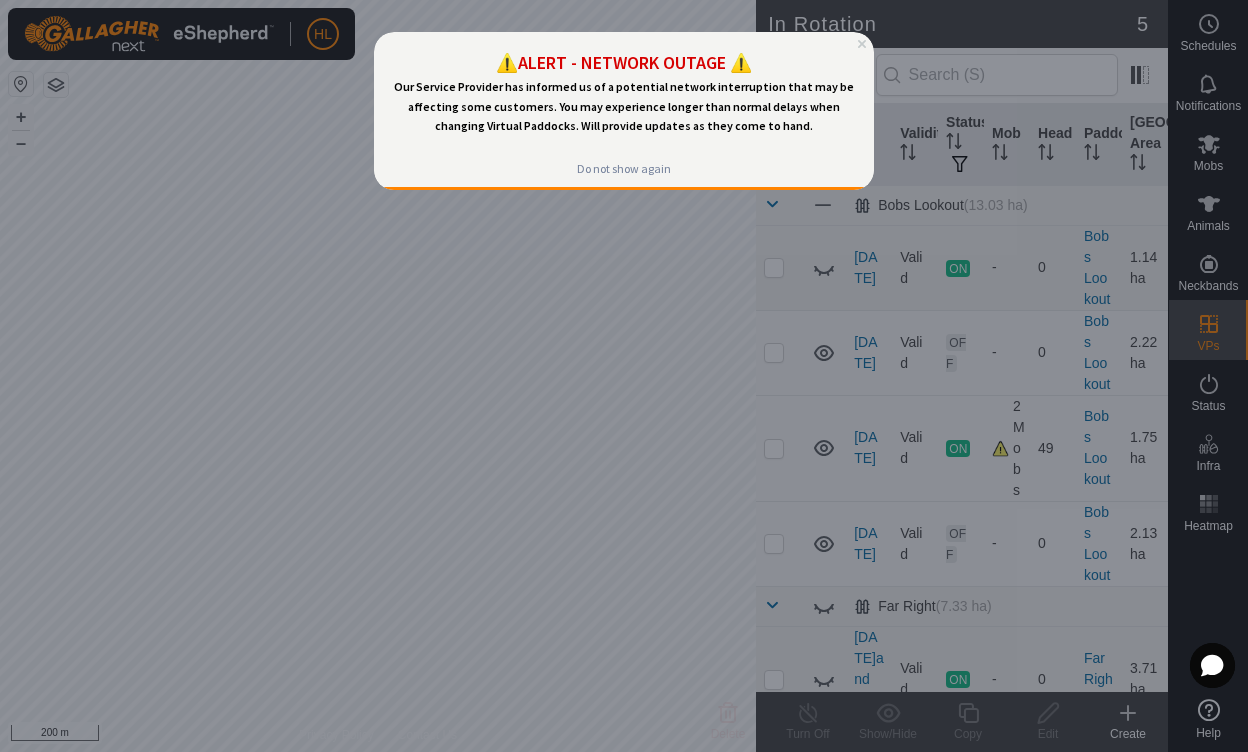 click at bounding box center [624, 376] 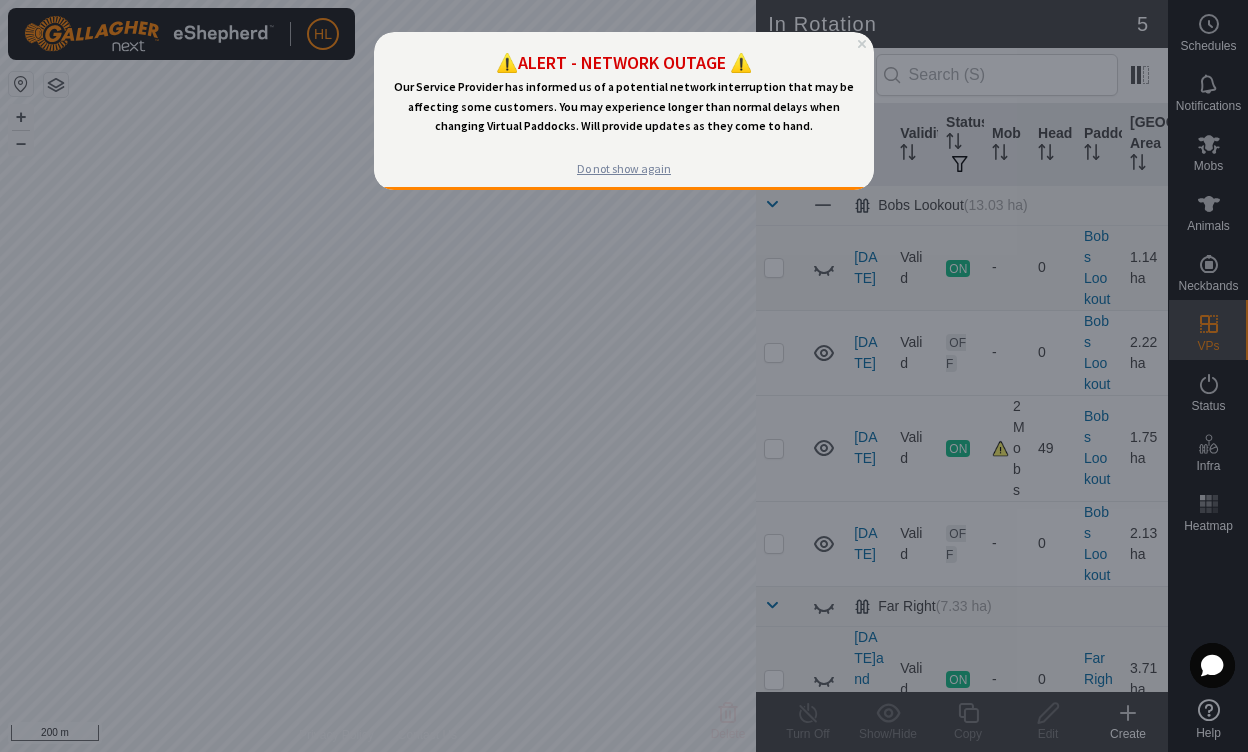 click on "Do not show again" at bounding box center (624, 169) 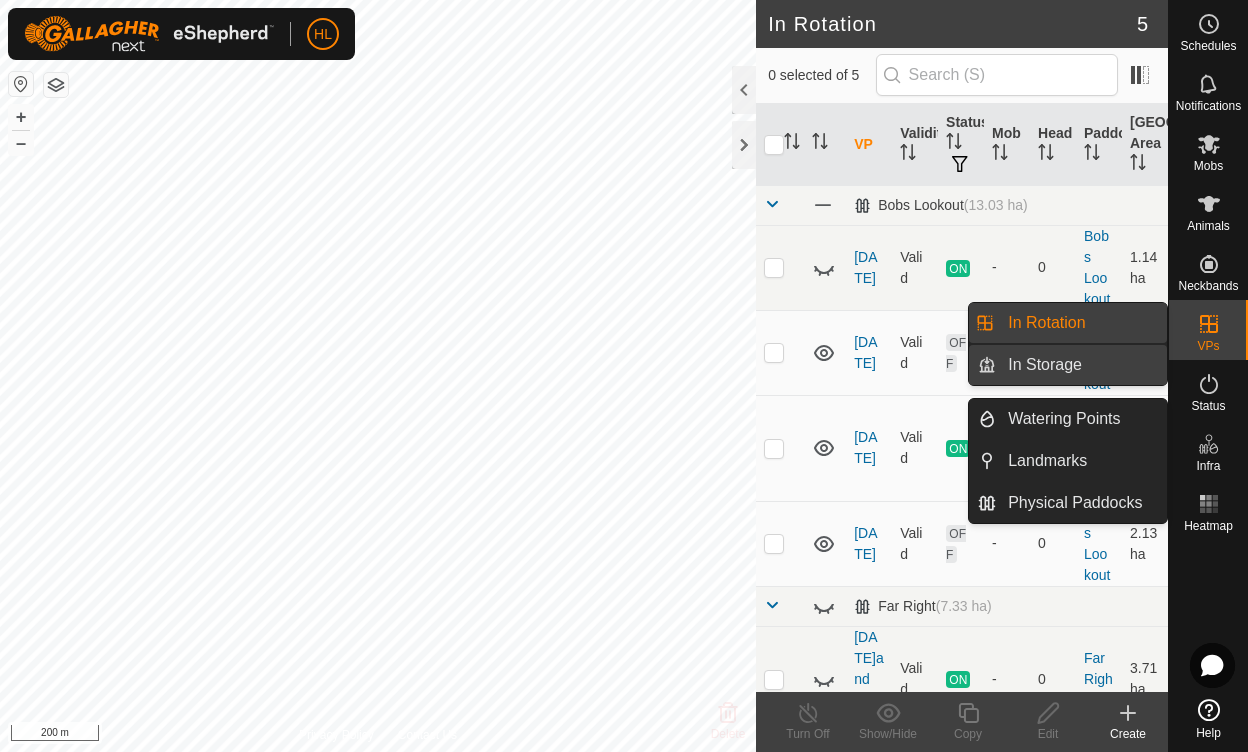 click on "In Storage" at bounding box center [1081, 365] 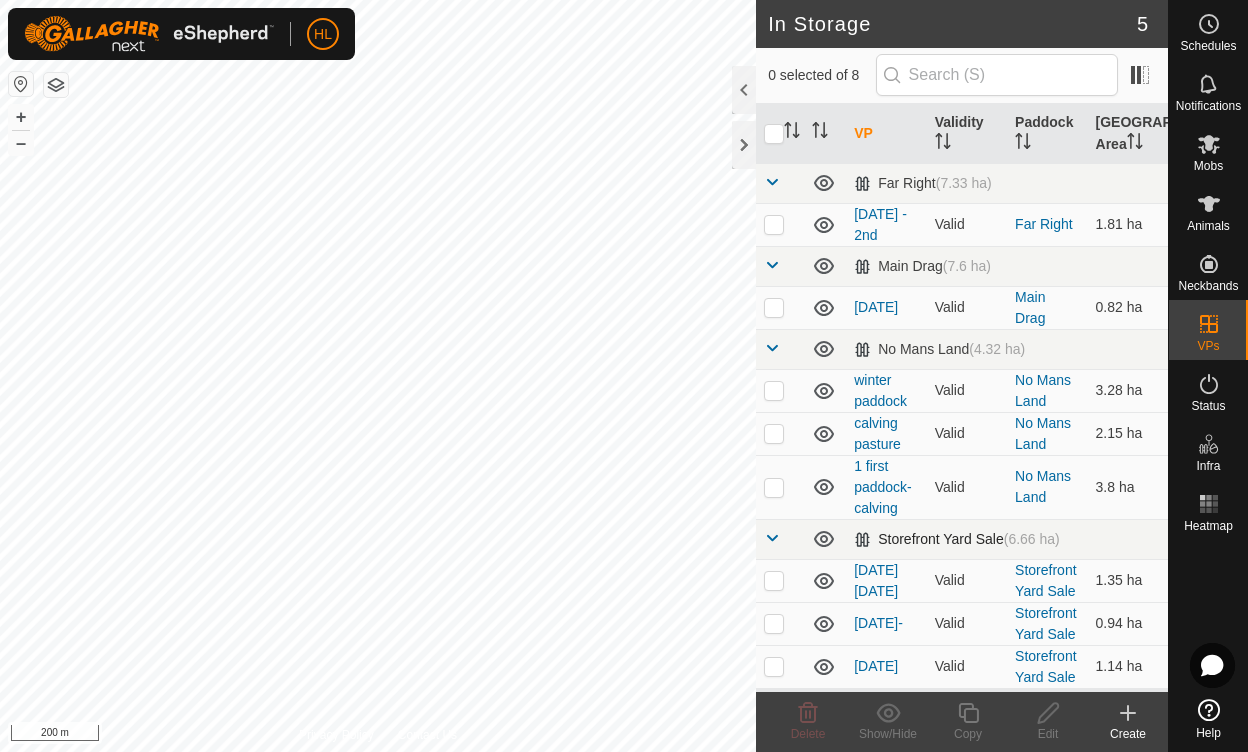 click at bounding box center [780, 539] 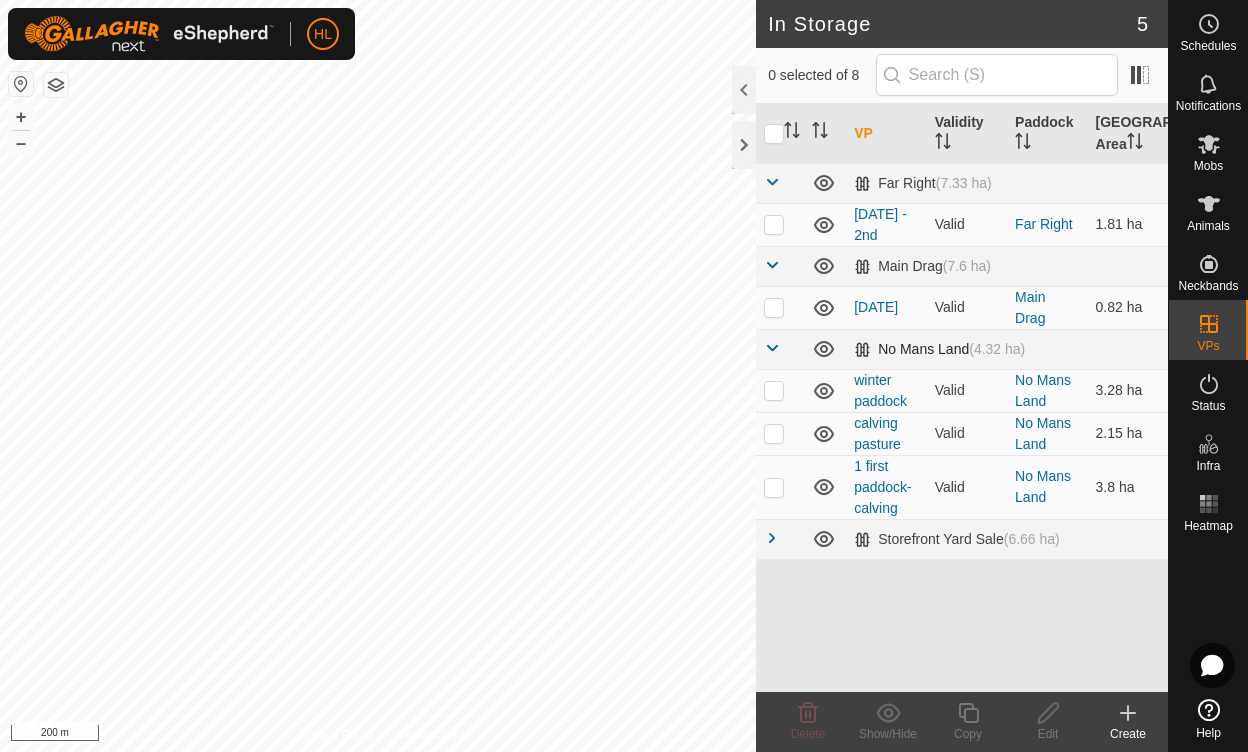 click at bounding box center (772, 348) 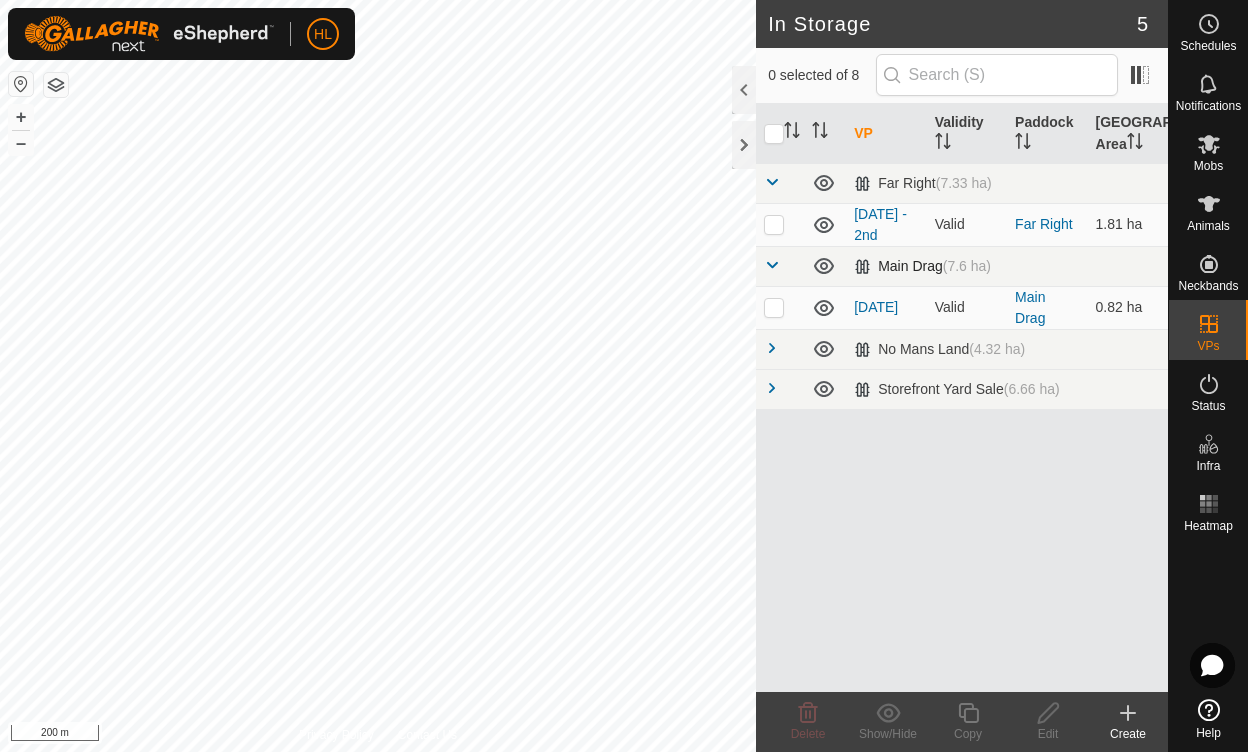 click at bounding box center [772, 265] 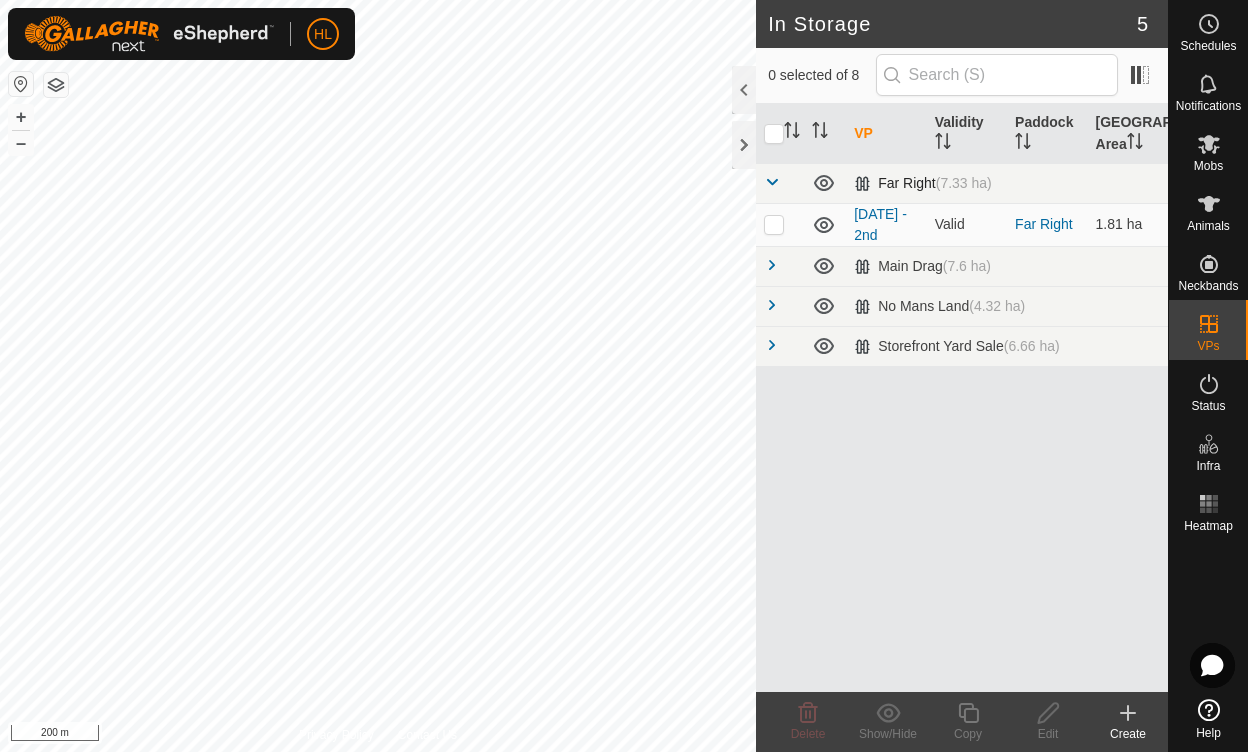 click at bounding box center (772, 182) 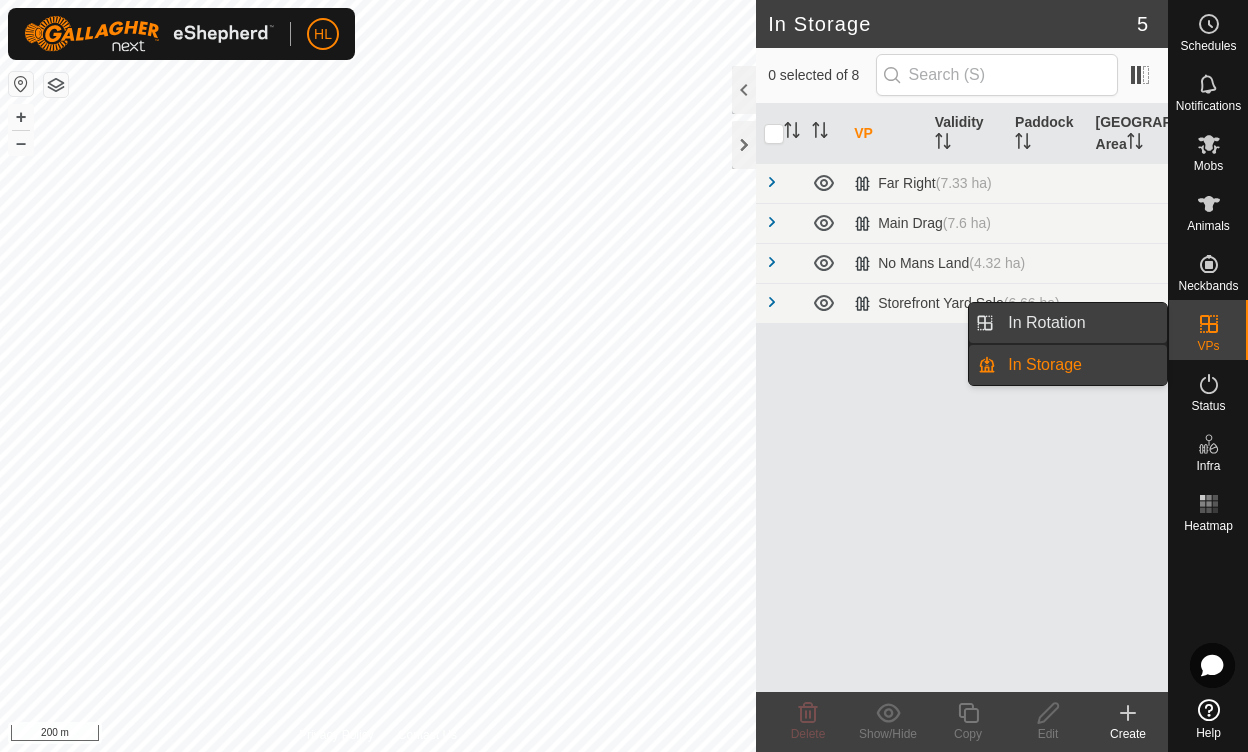 click on "In Rotation" at bounding box center [1081, 323] 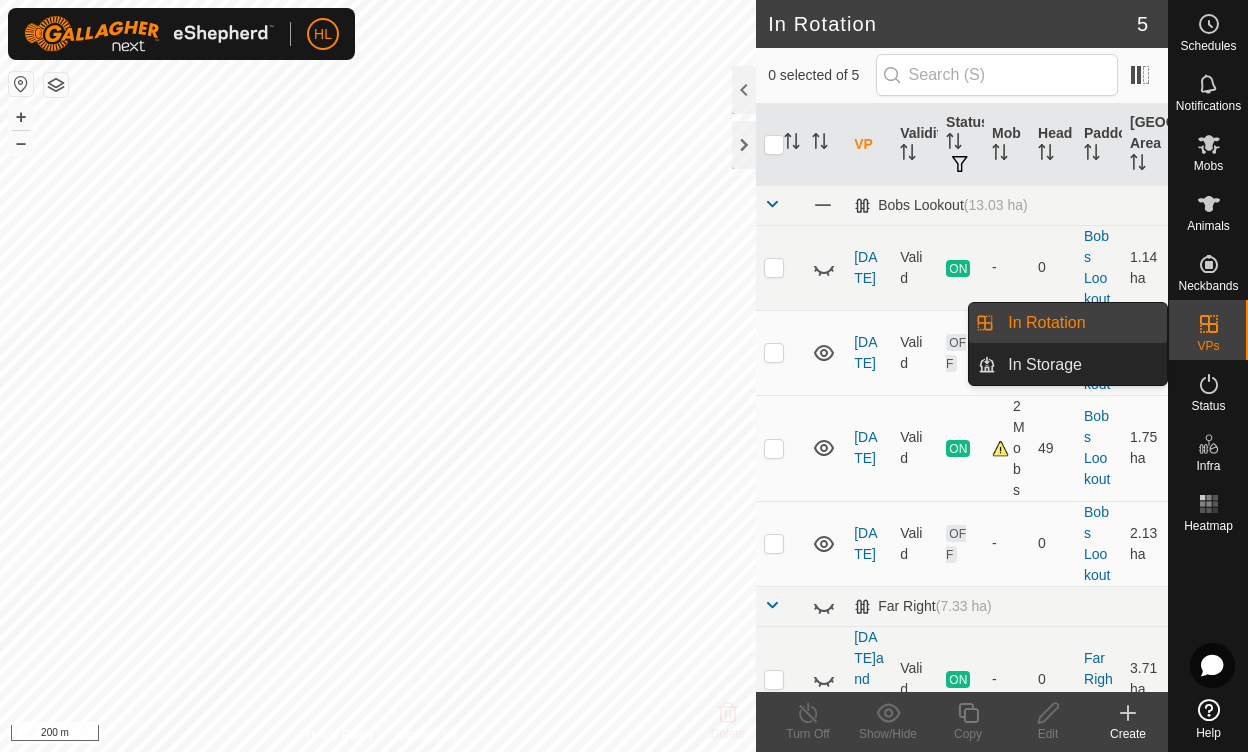 click on "In Rotation" at bounding box center [1068, 323] 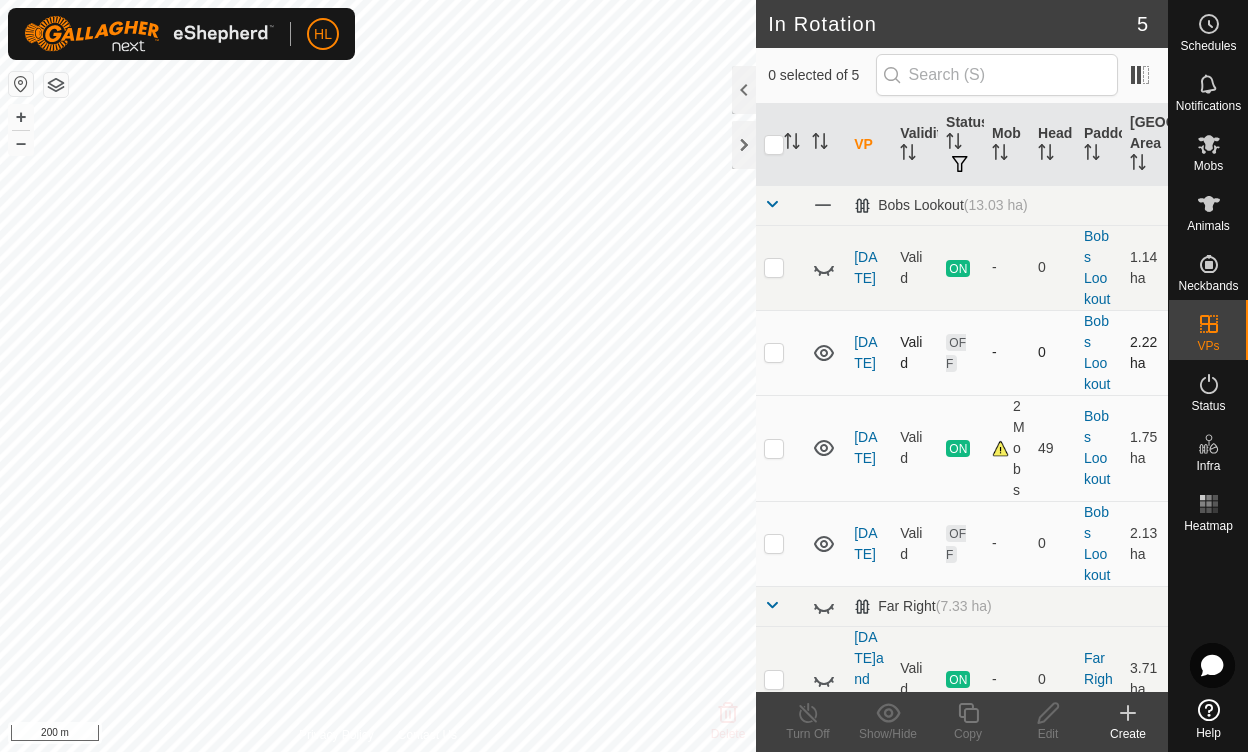 click 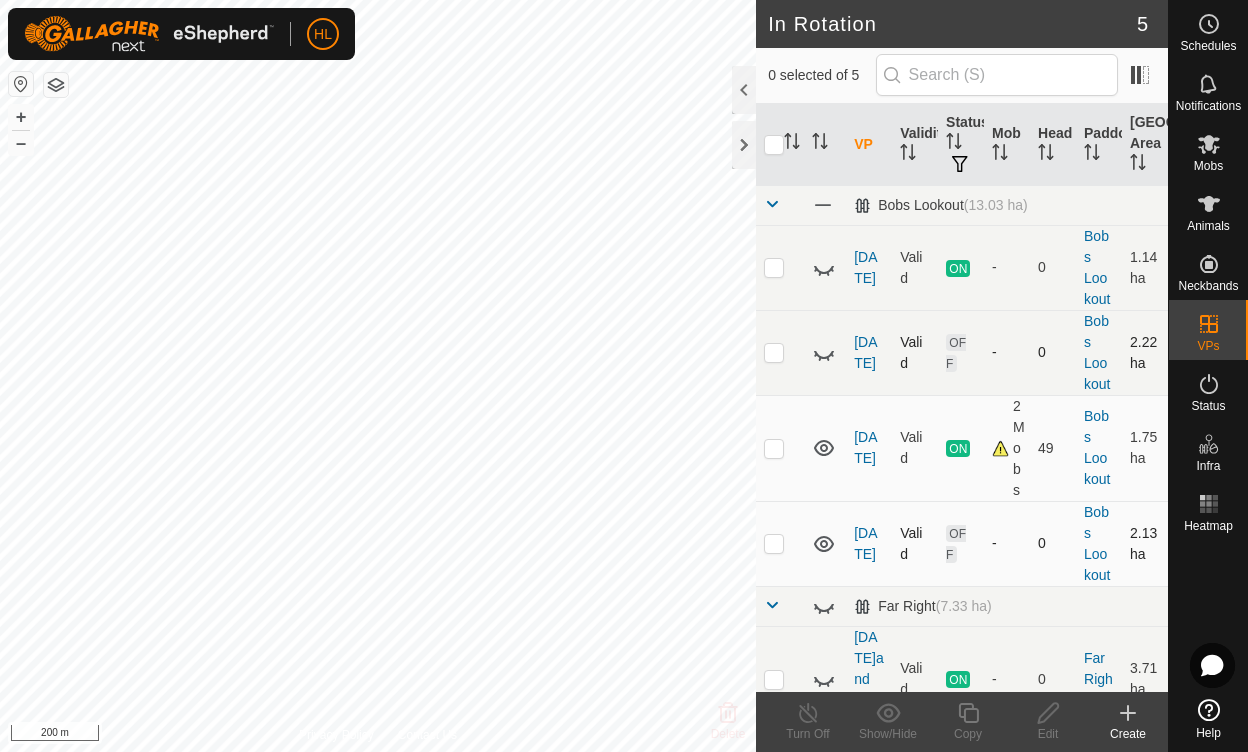 click 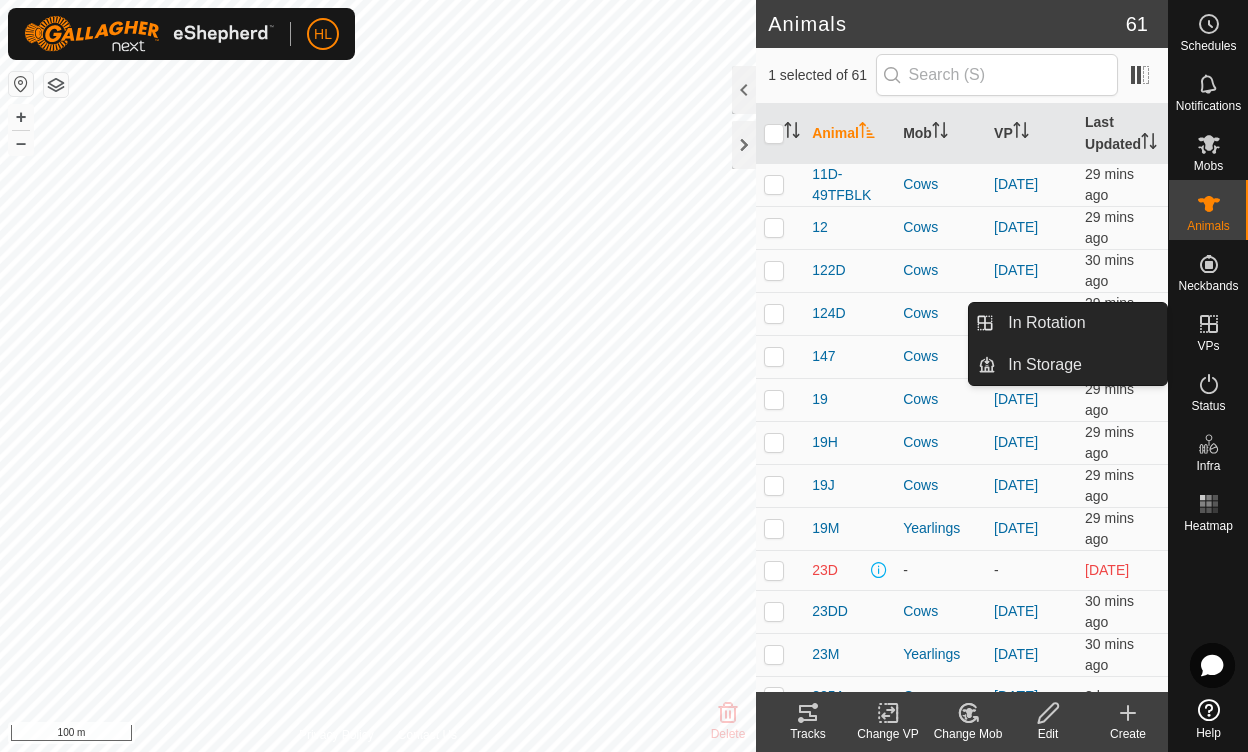 click 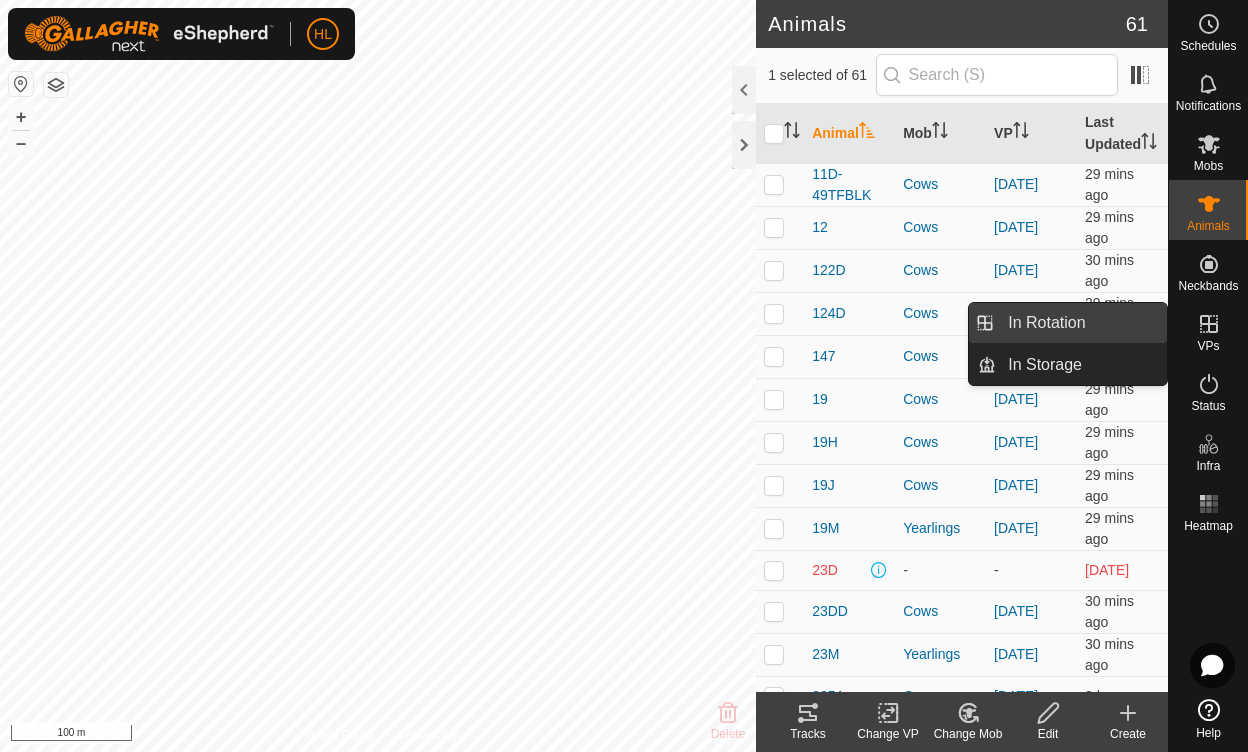 click on "In Rotation" at bounding box center (1081, 323) 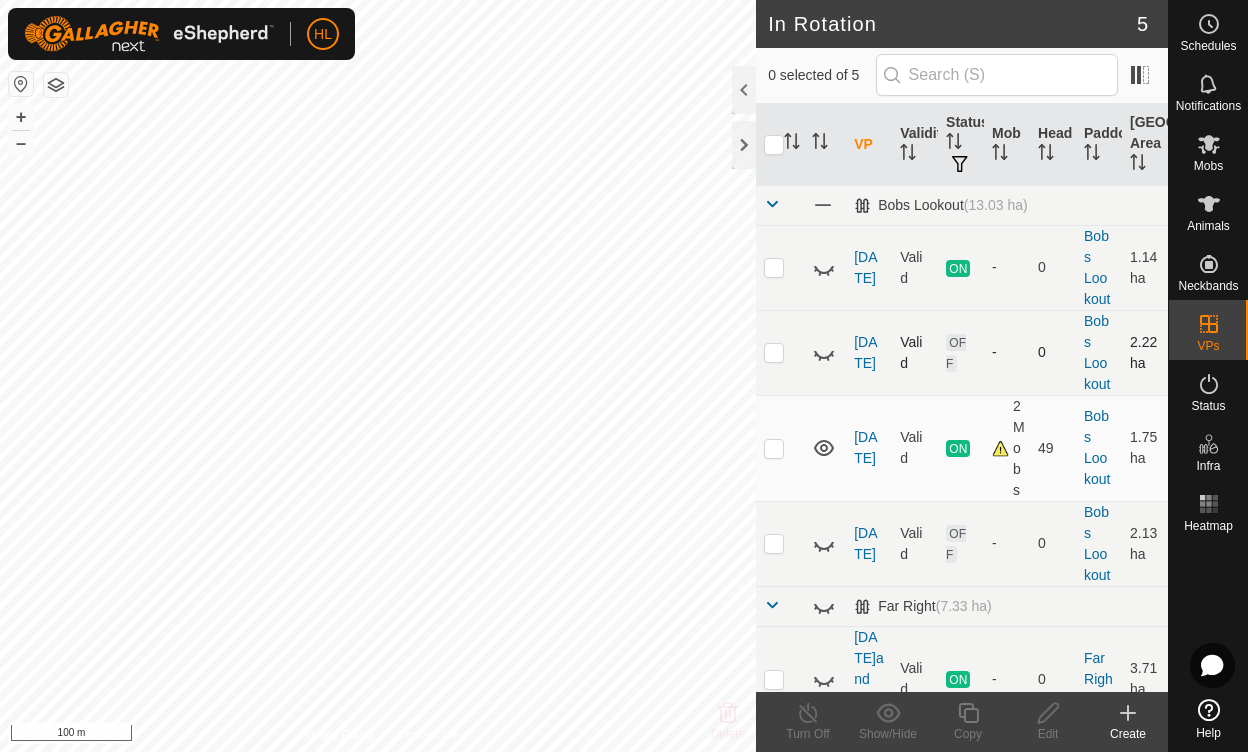 click on "[DATE]" at bounding box center (869, 352) 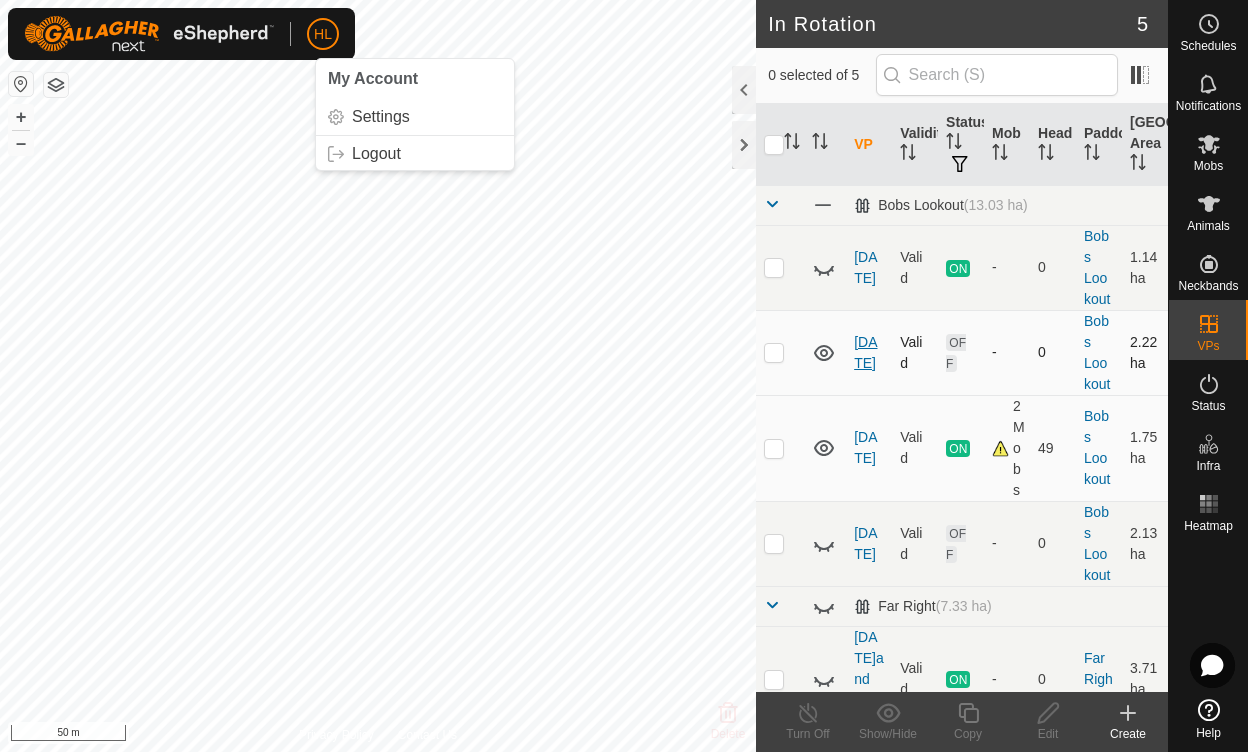 click on "[DATE]" at bounding box center [865, 352] 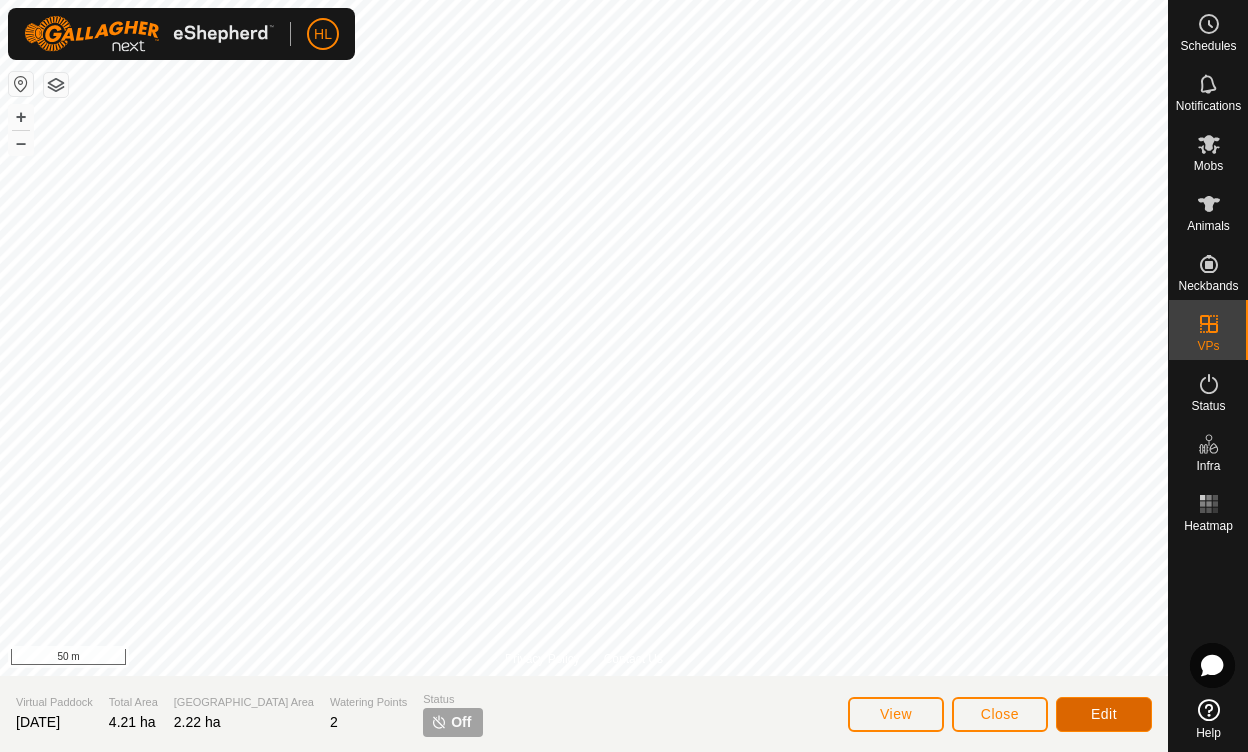 click on "Edit" 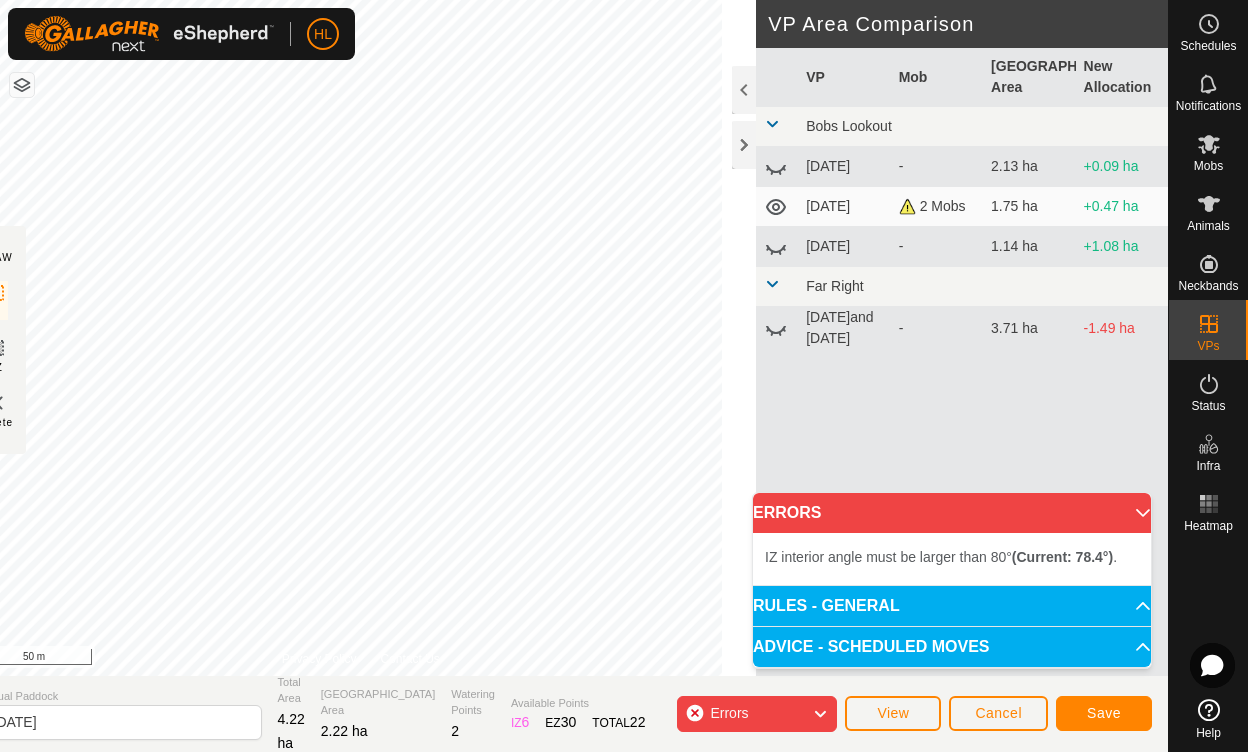 click on "IZ interior angle must be larger than 80°  (Current: 78.4°) . + – ⇧ i 50 m" at bounding box center [361, 338] 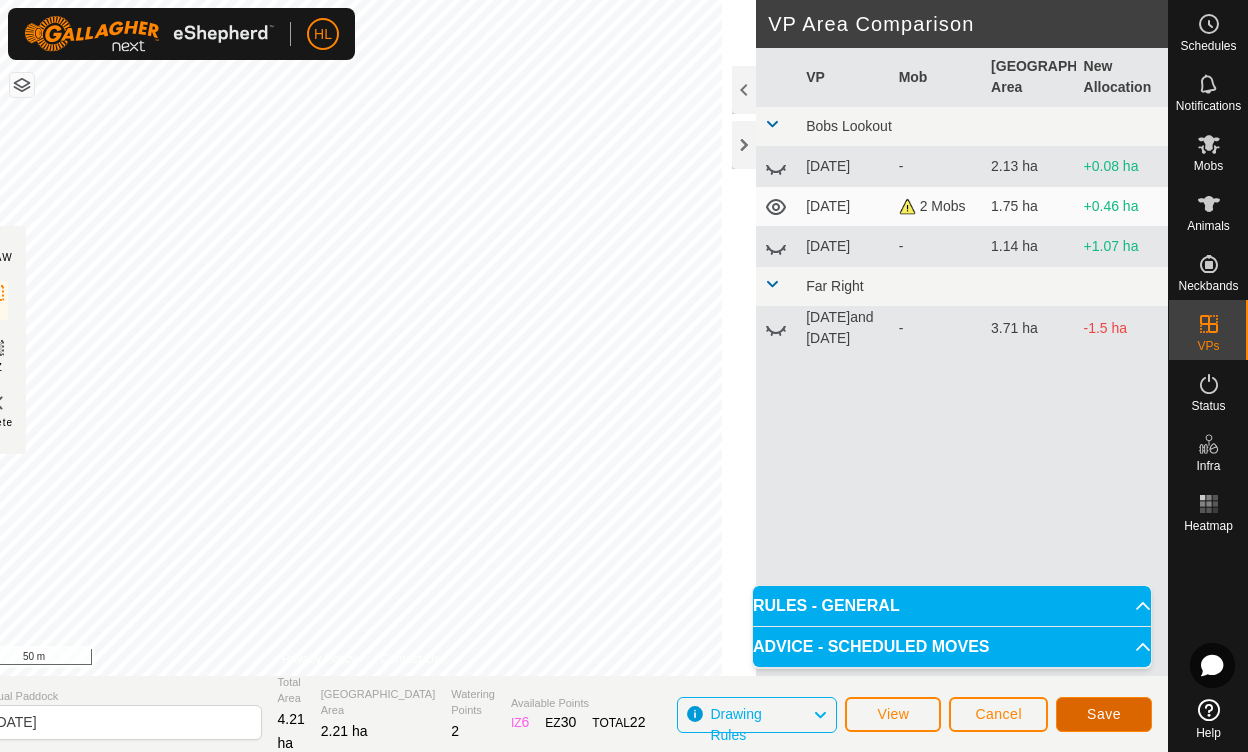 click on "Save" 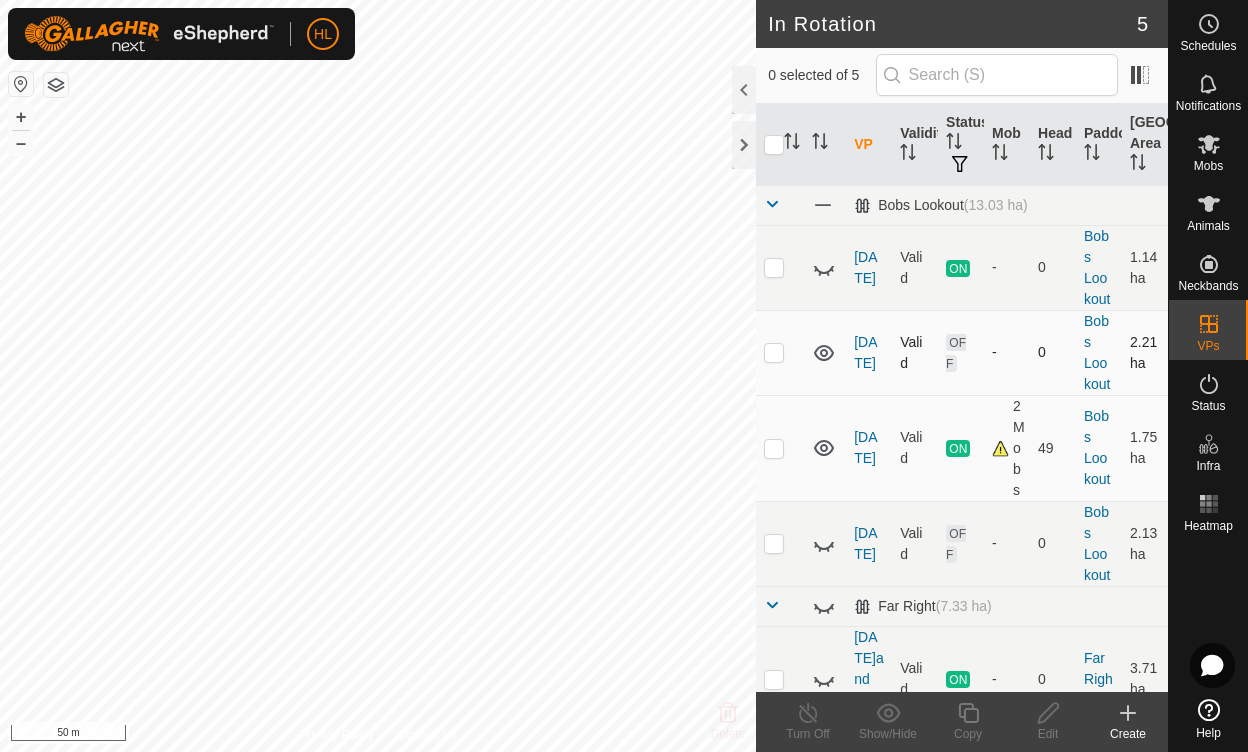 click 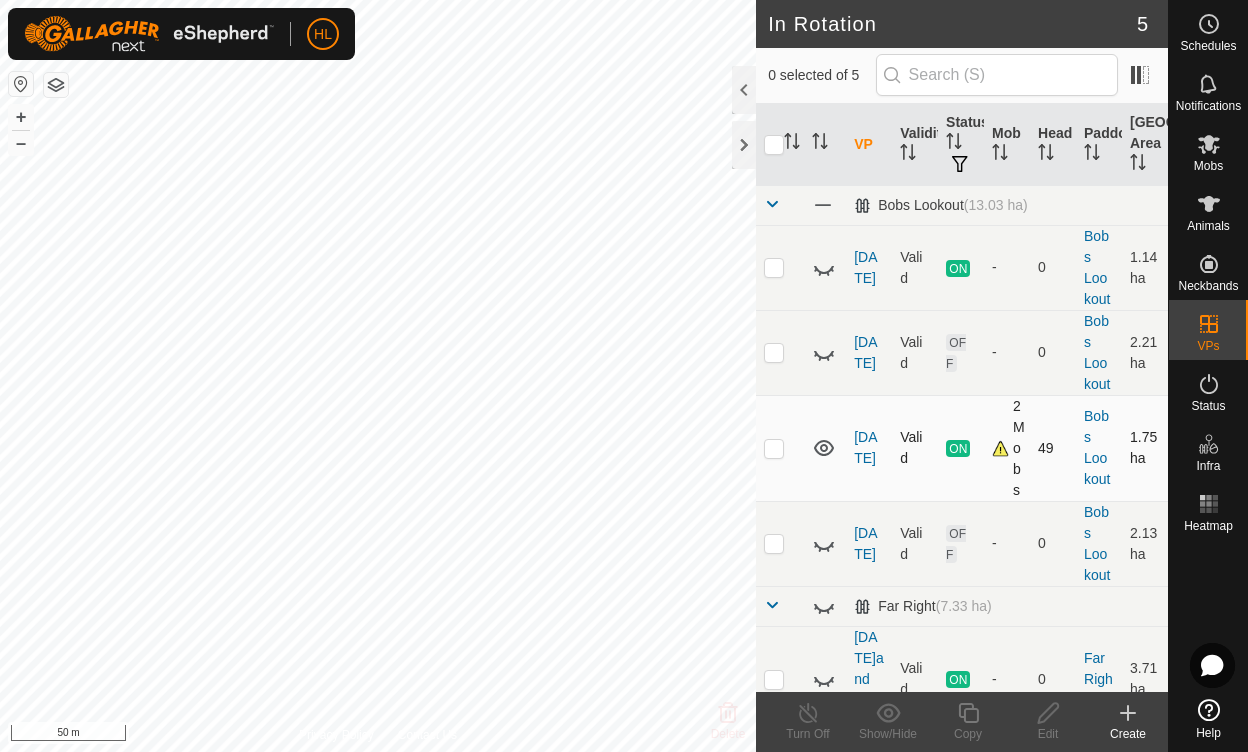 click 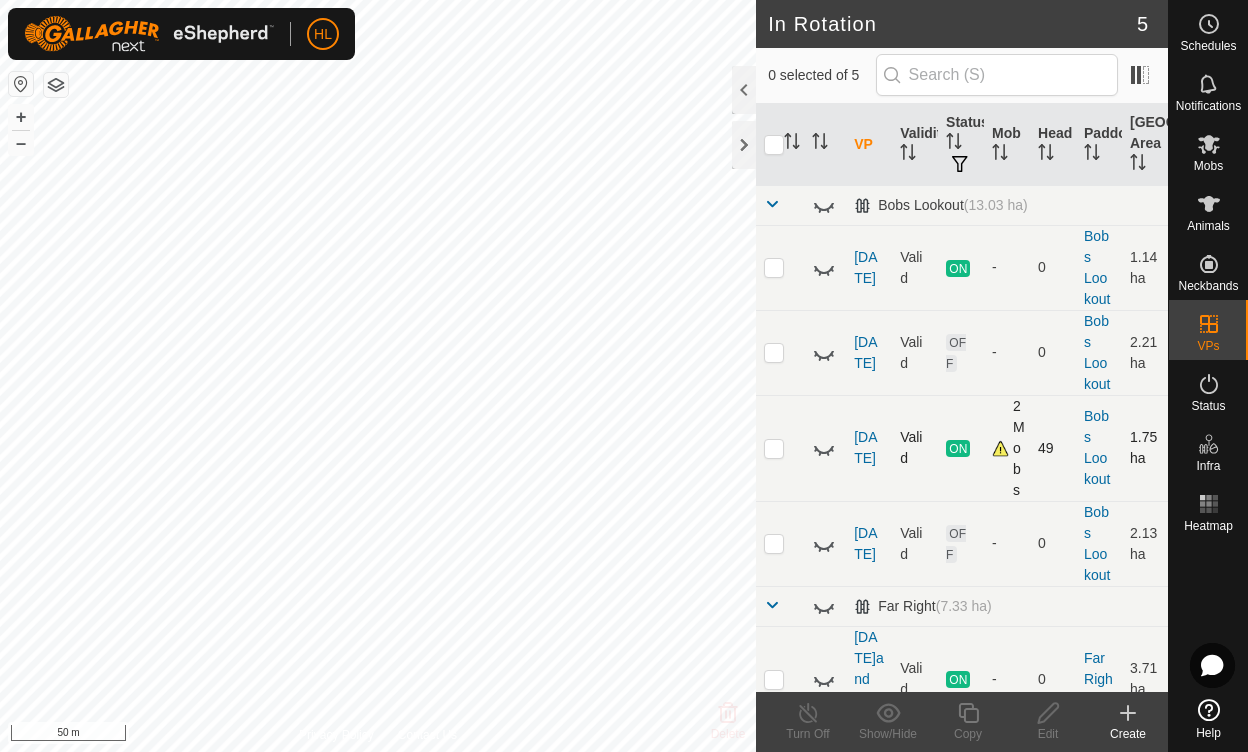 click 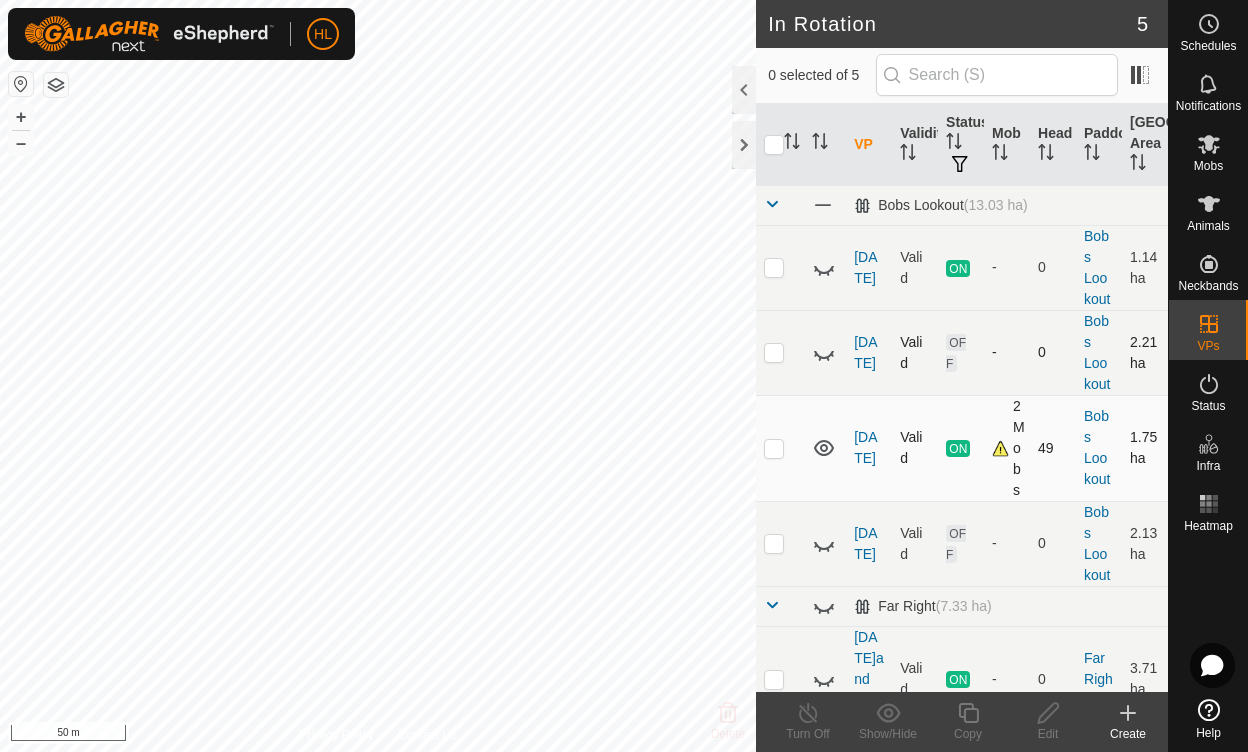 click 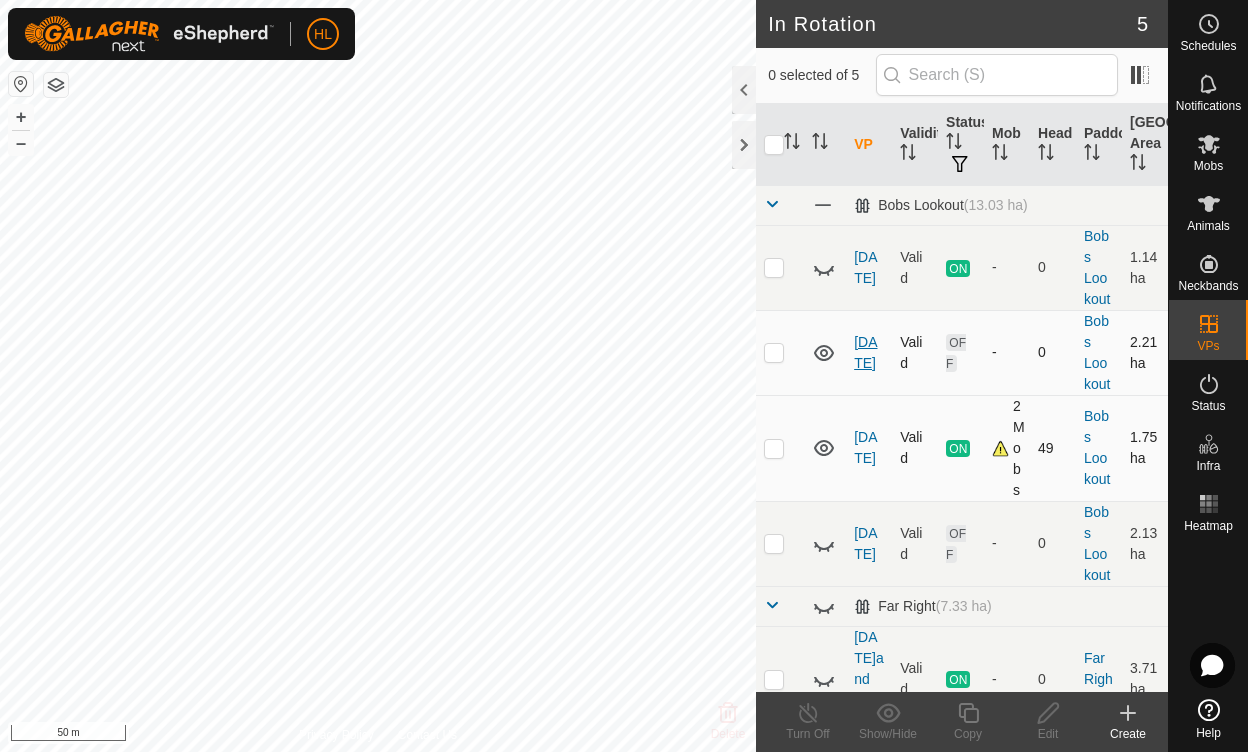 click on "[DATE]" at bounding box center [865, 352] 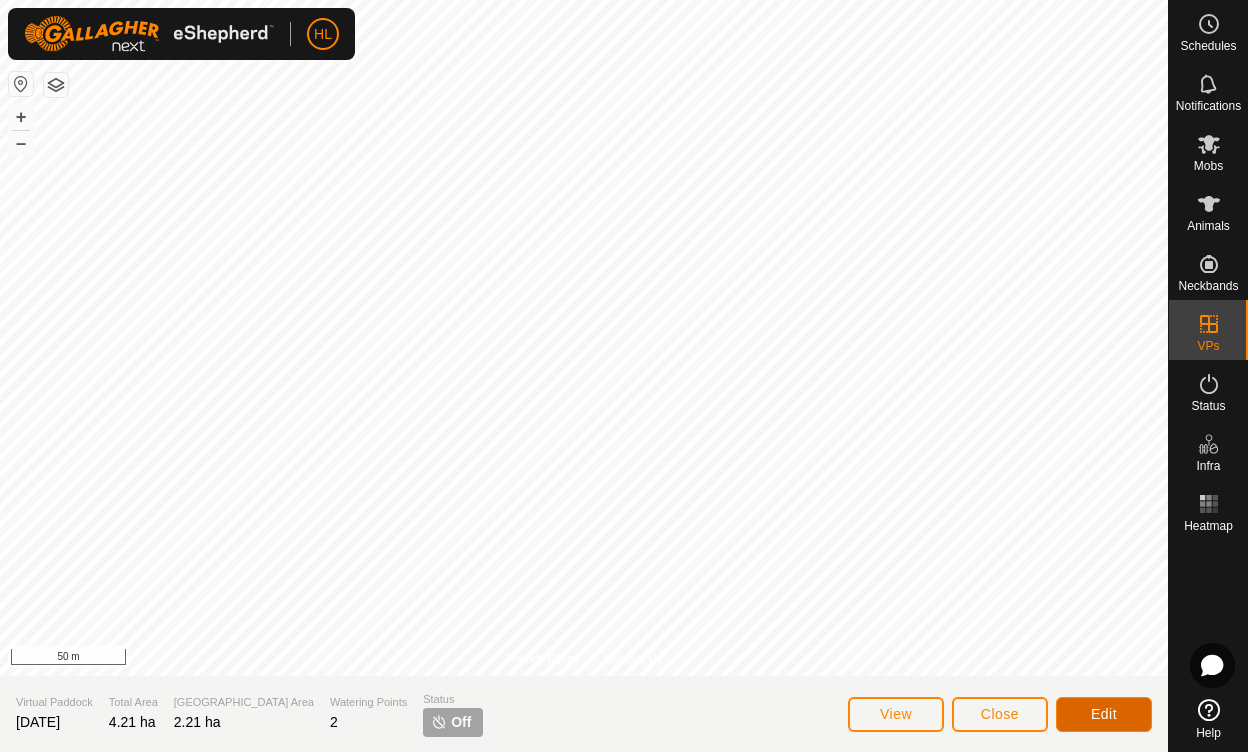 click on "Edit" 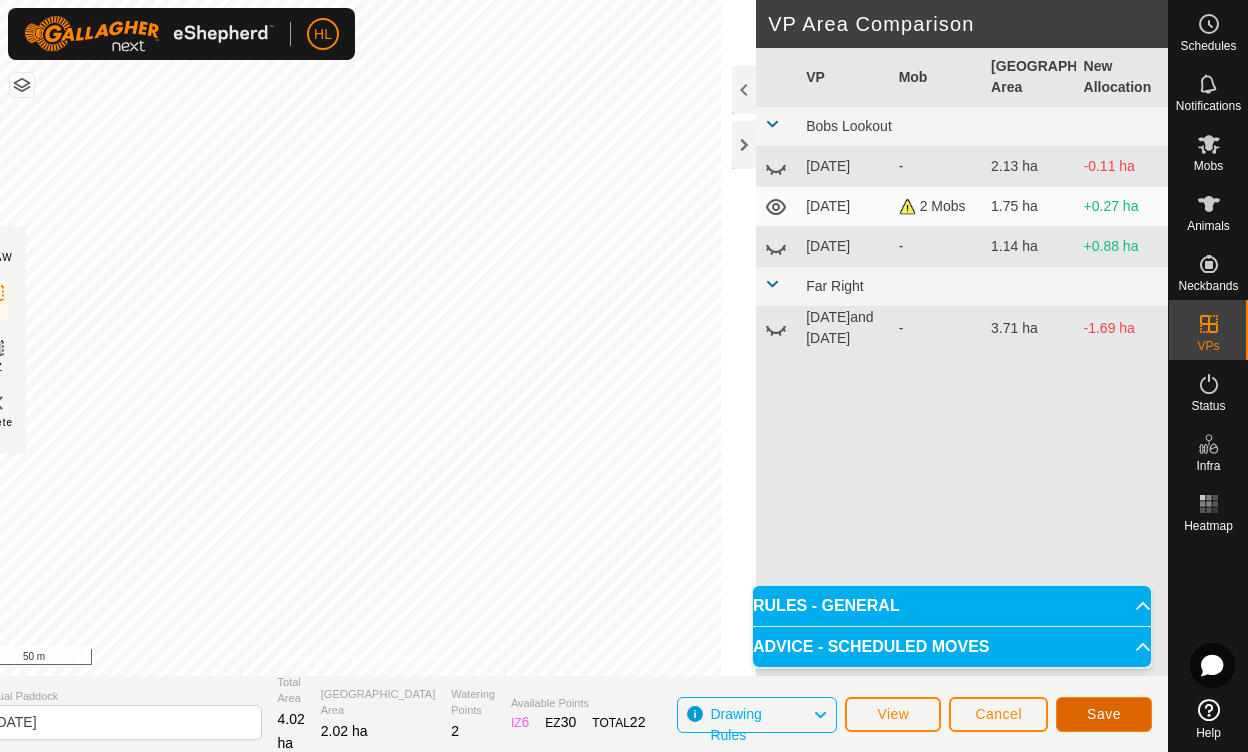 click on "Save" 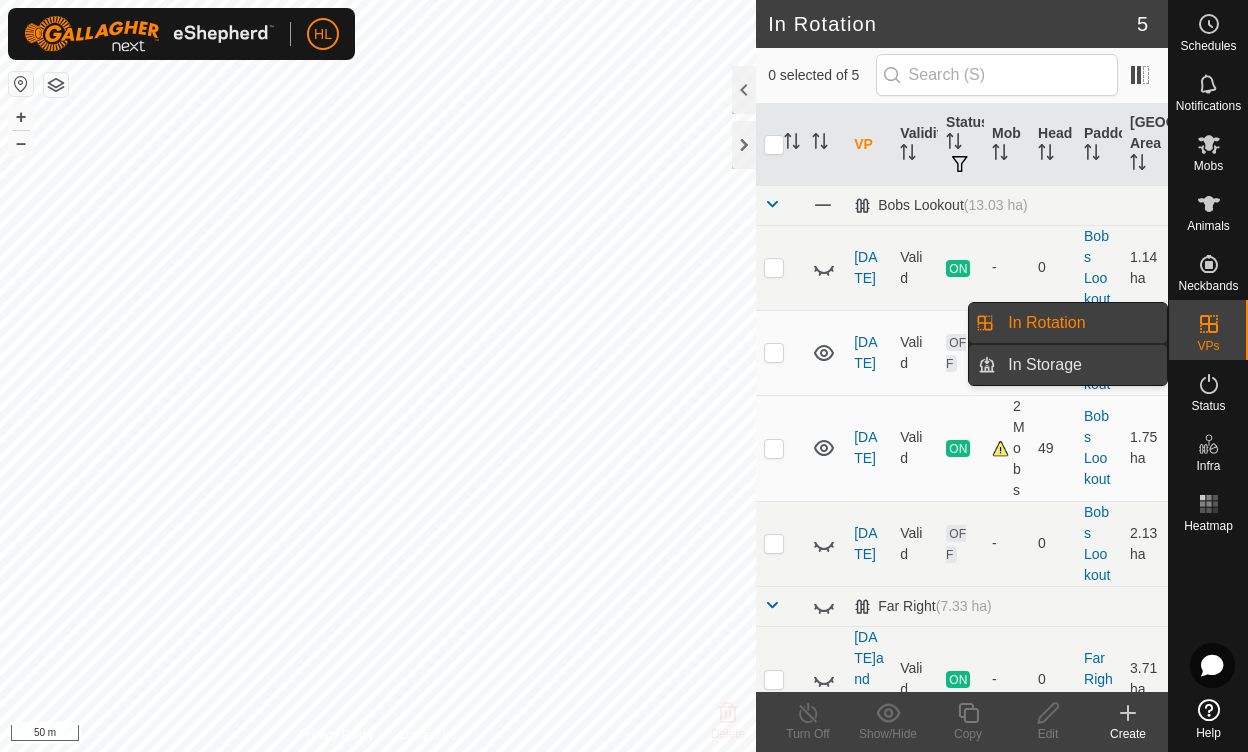 click on "In Storage" at bounding box center (1081, 365) 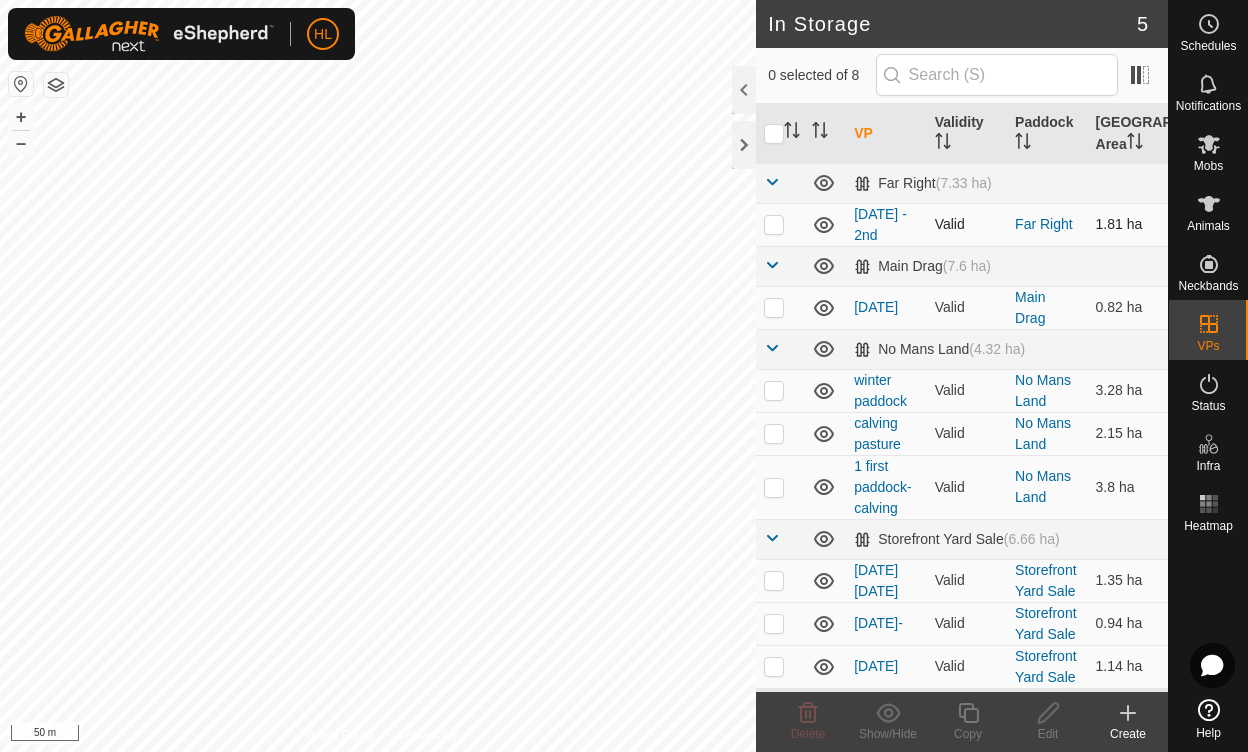 drag, startPoint x: 863, startPoint y: 218, endPoint x: 820, endPoint y: 226, distance: 43.737854 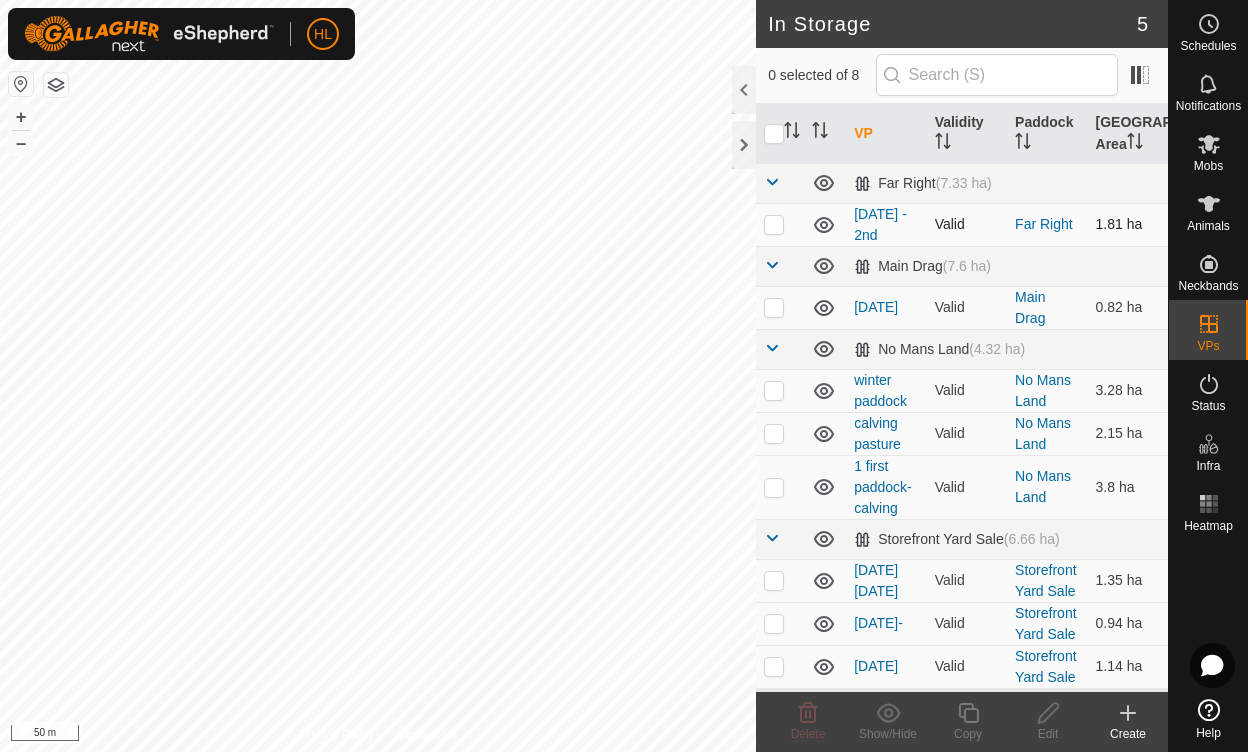 click 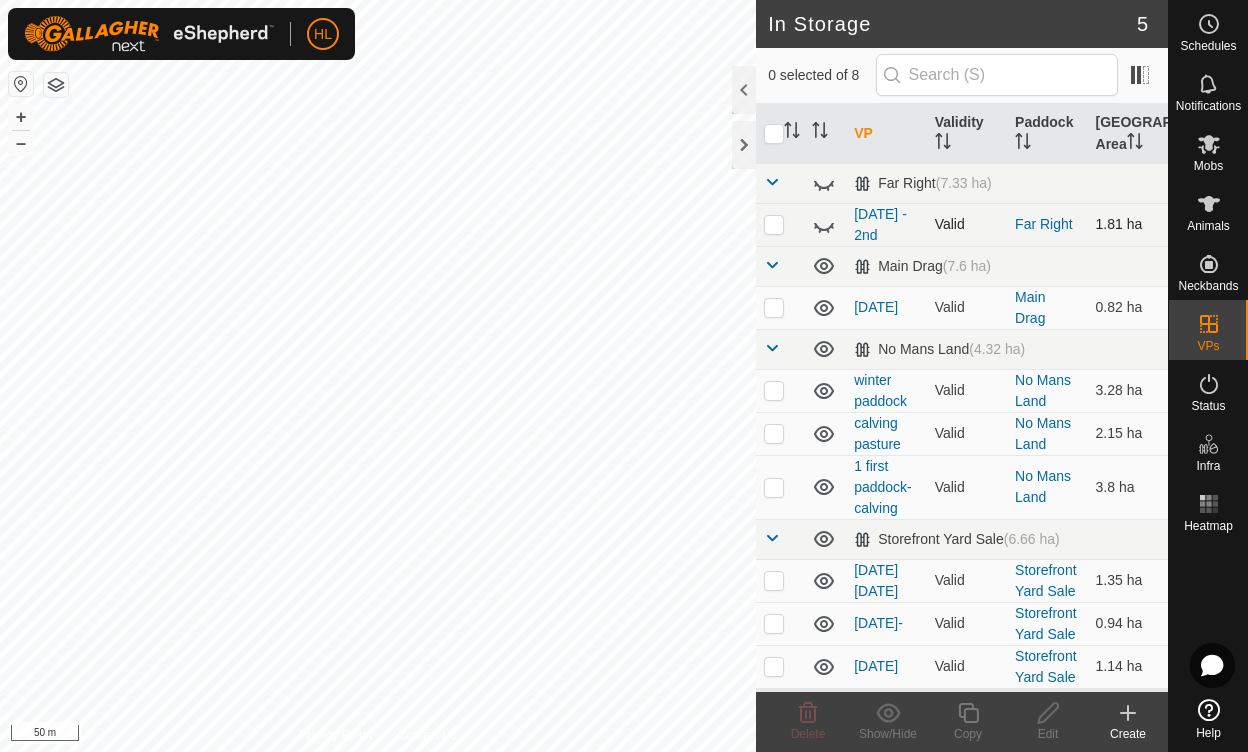 click at bounding box center (774, 224) 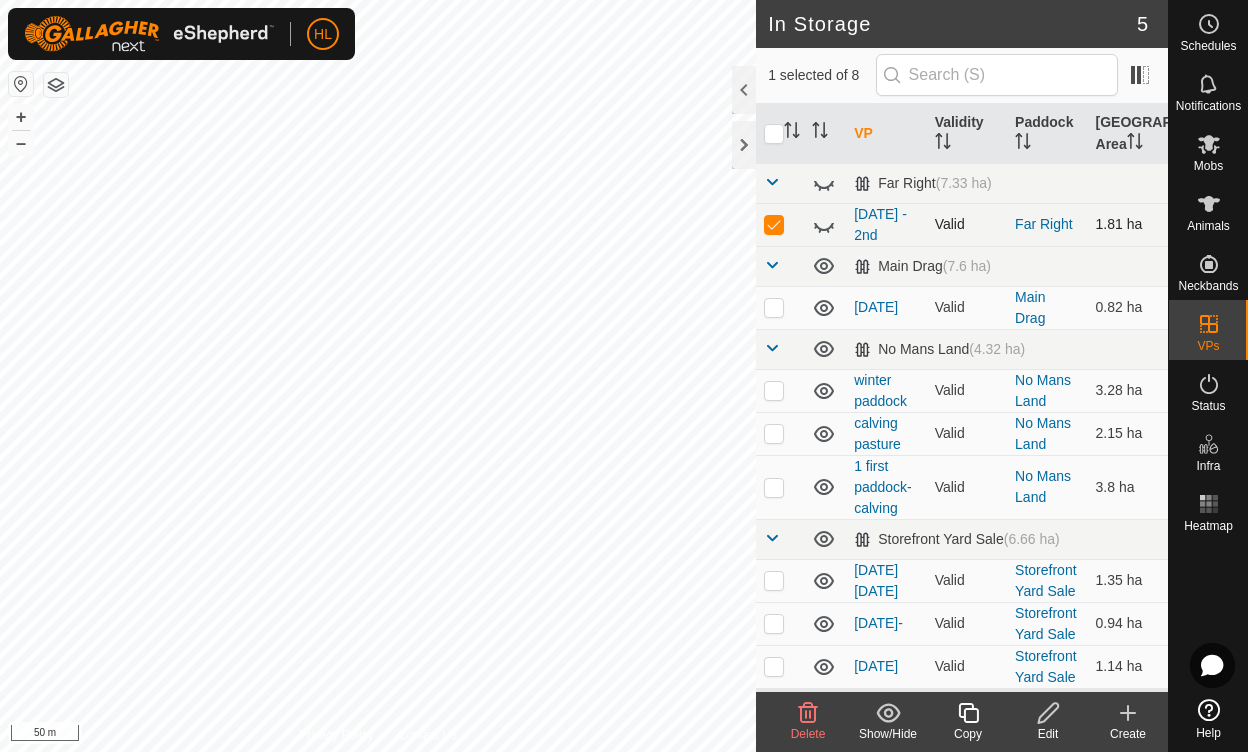 click at bounding box center (774, 224) 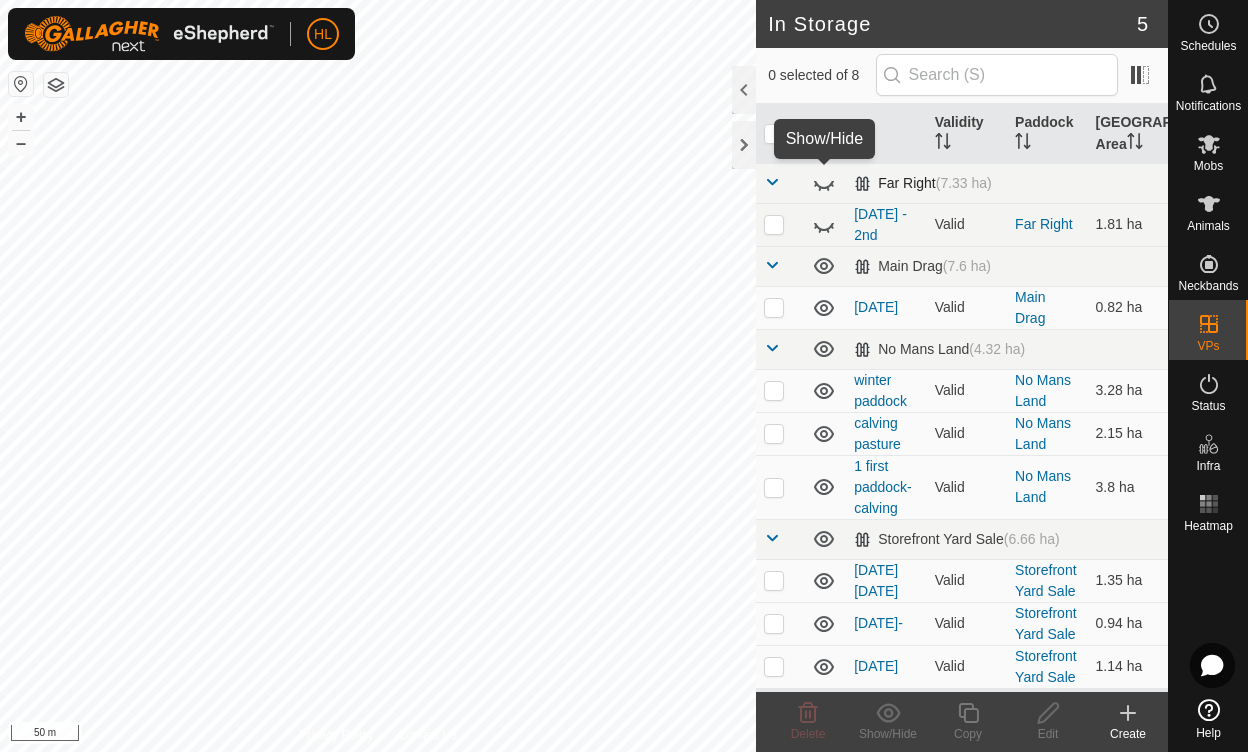 click 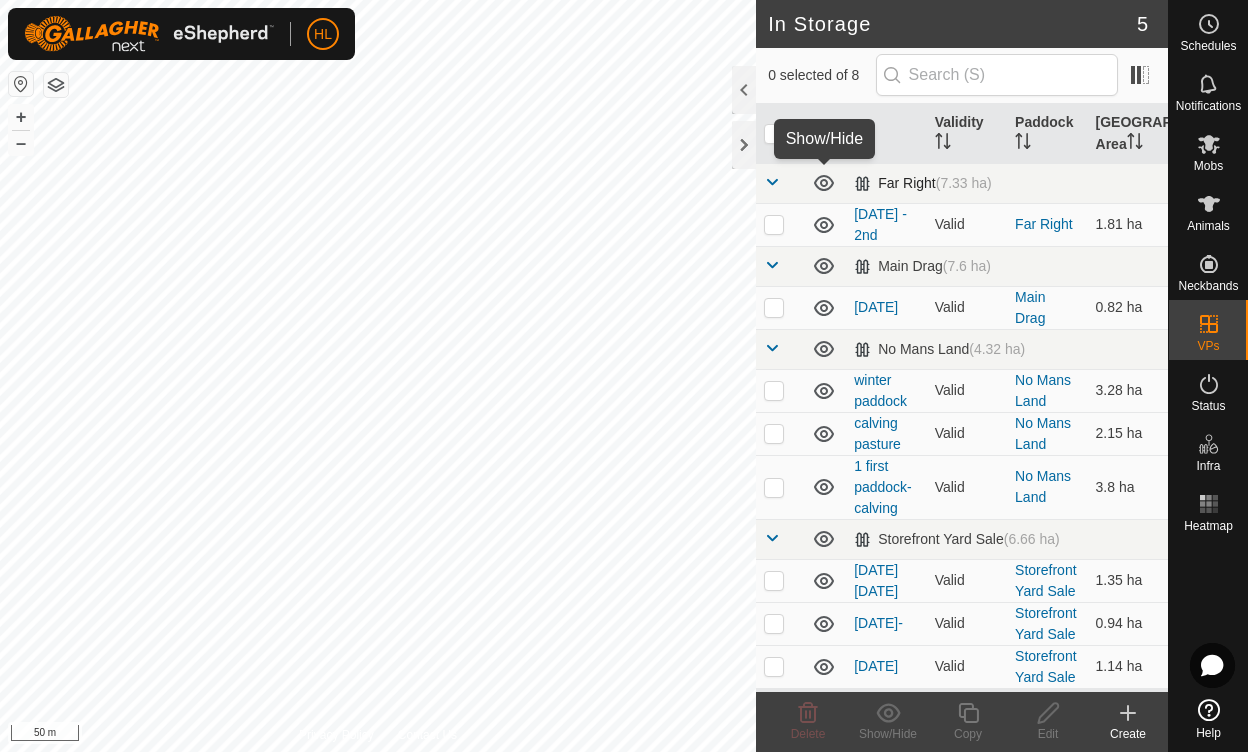 click 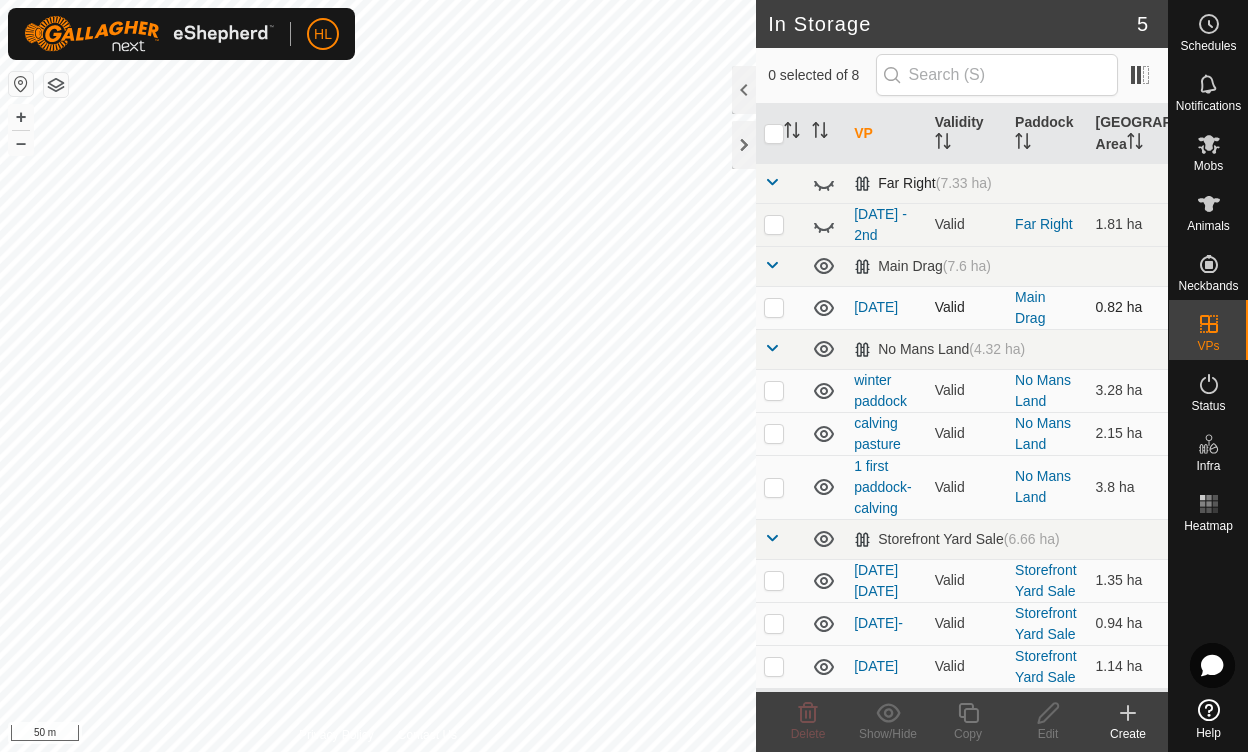 click 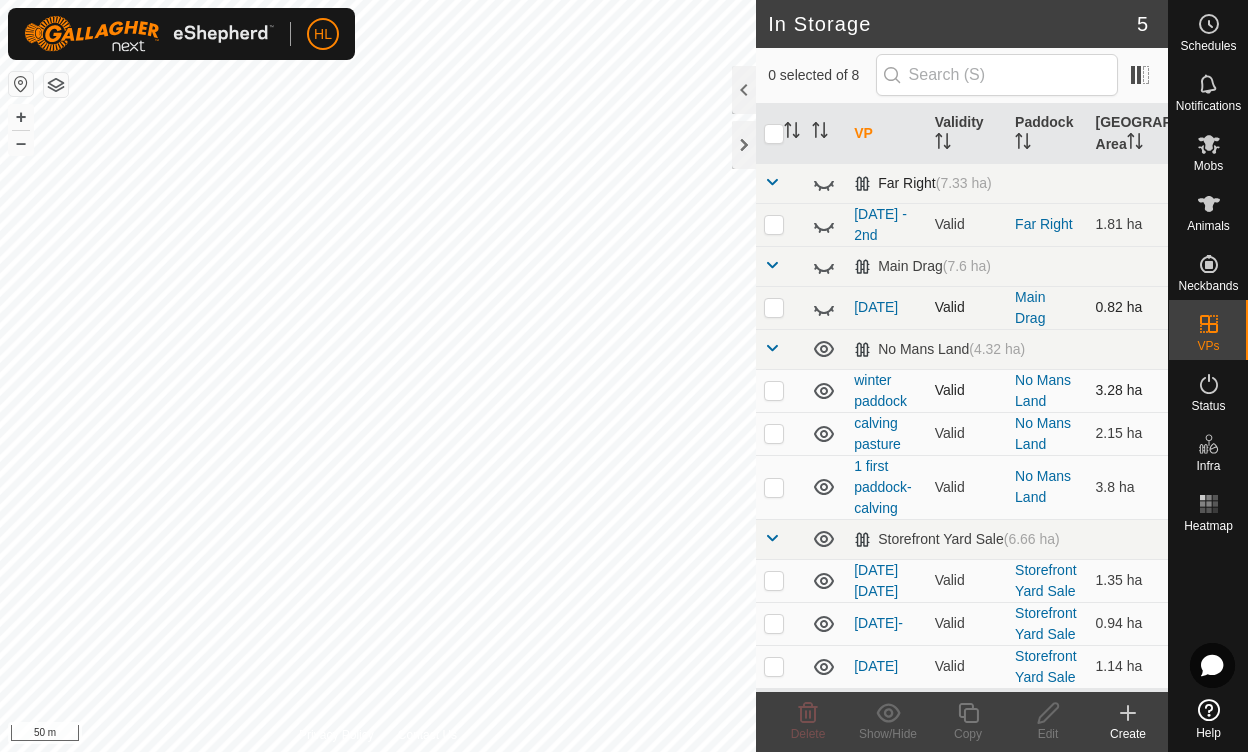 click 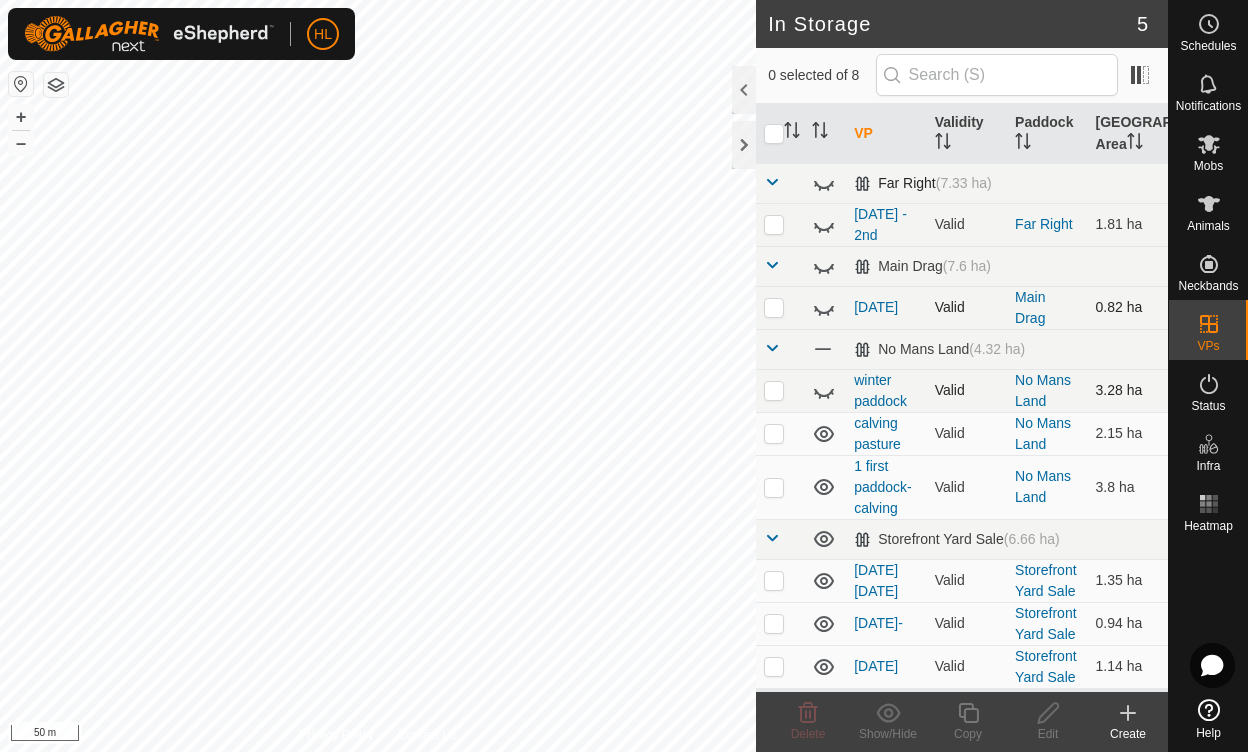 click 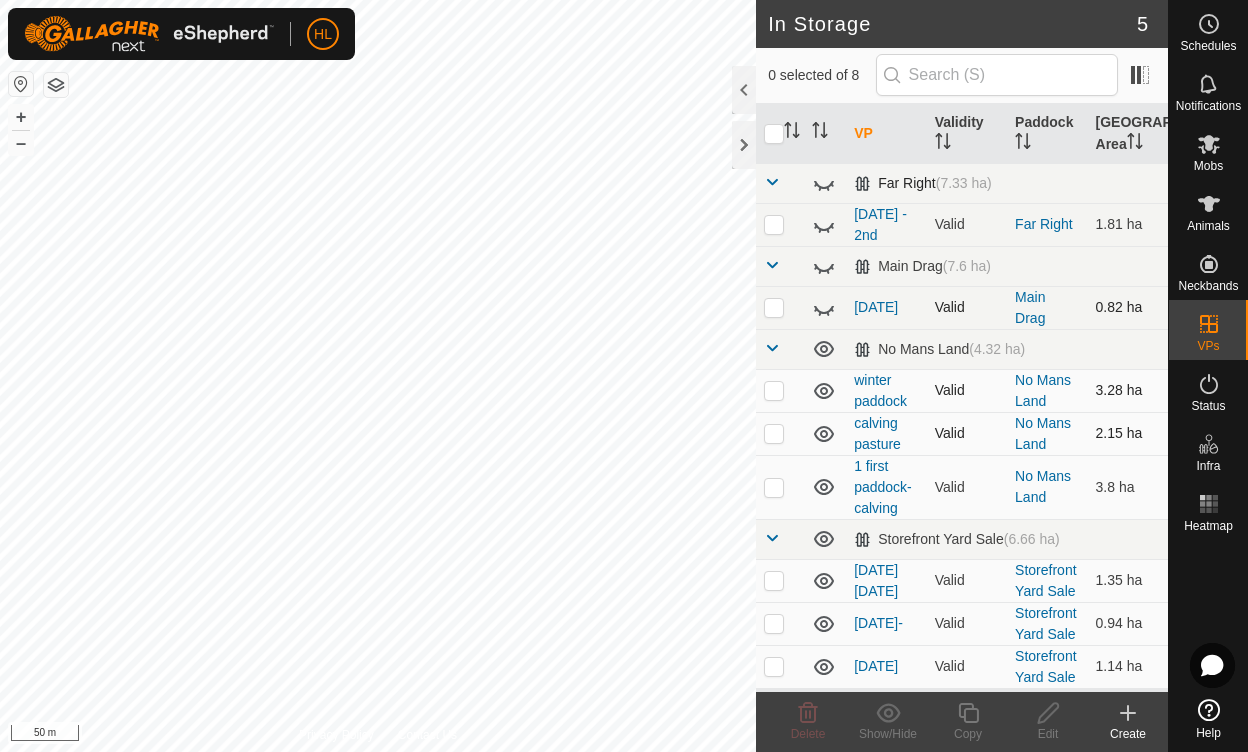 click 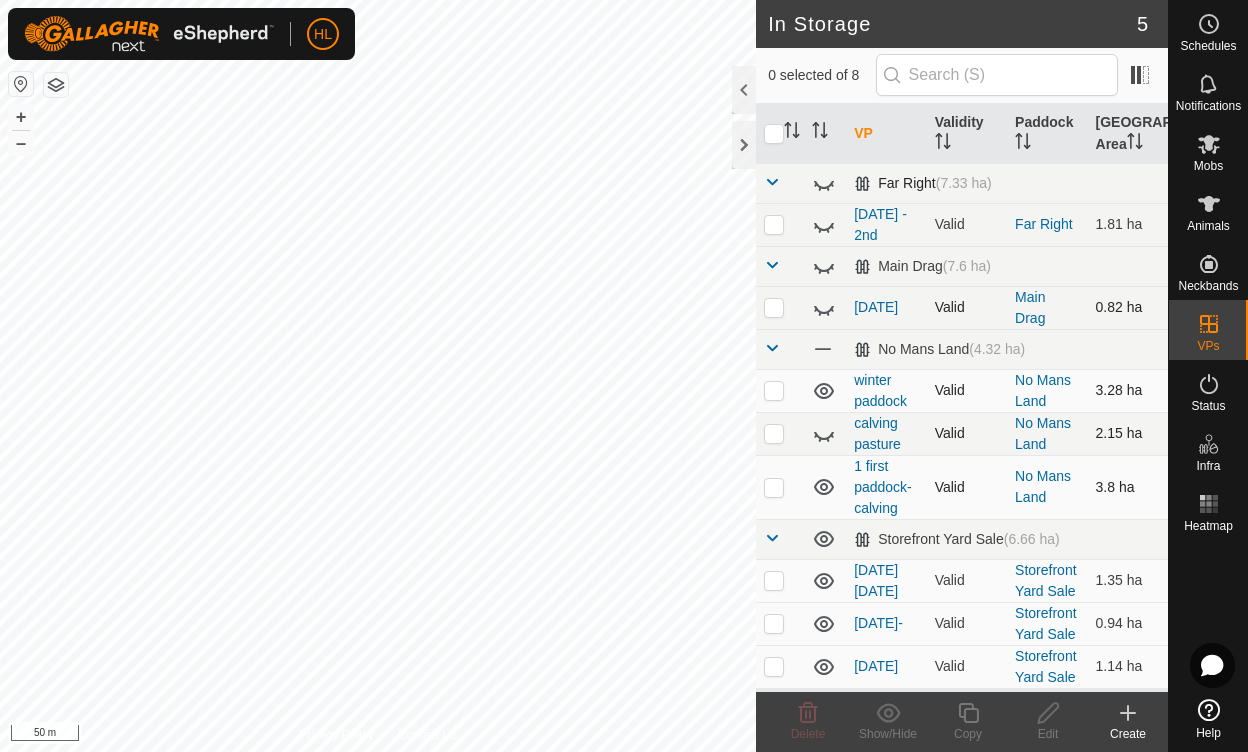 click 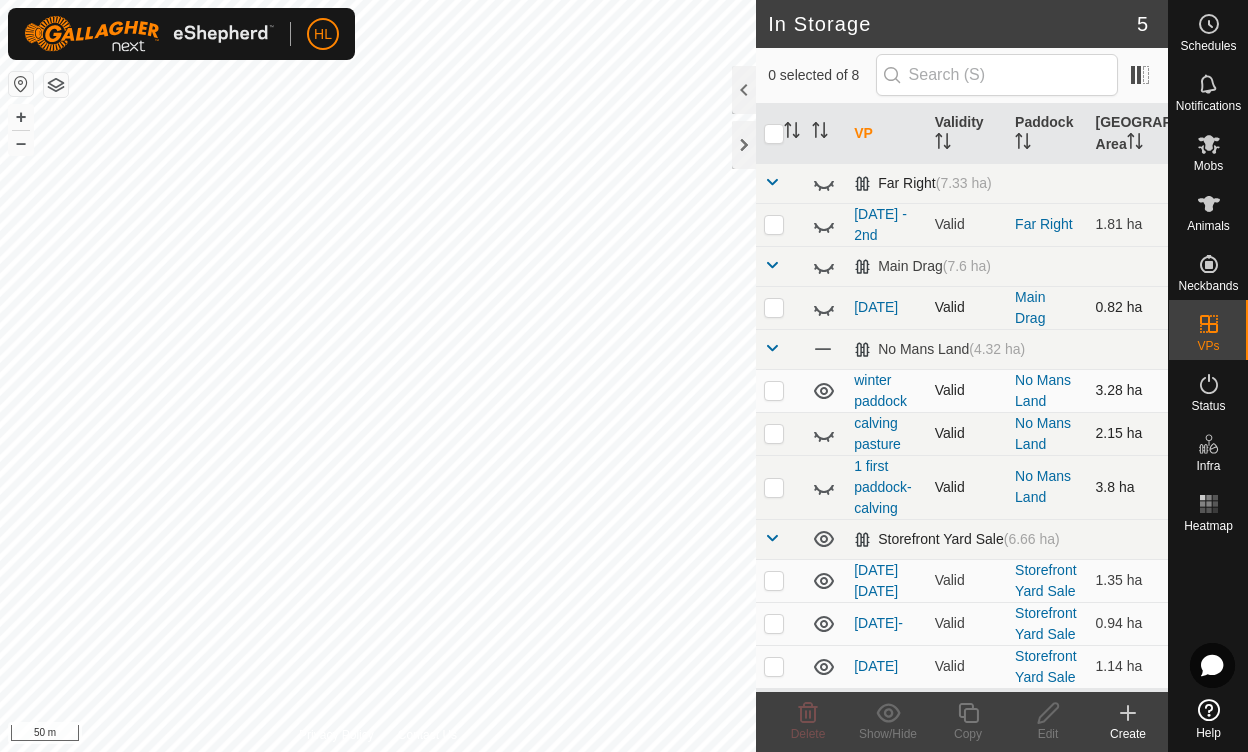 scroll, scrollTop: 0, scrollLeft: 0, axis: both 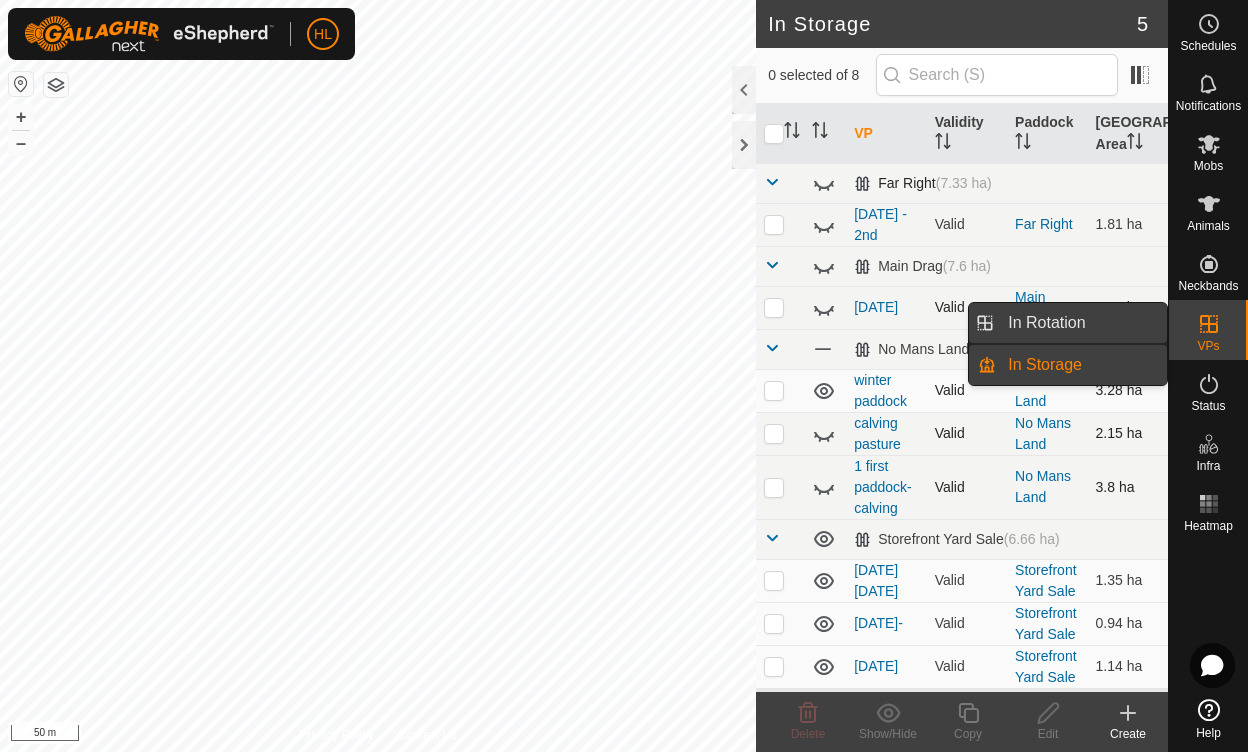 click on "In Rotation" at bounding box center (1081, 323) 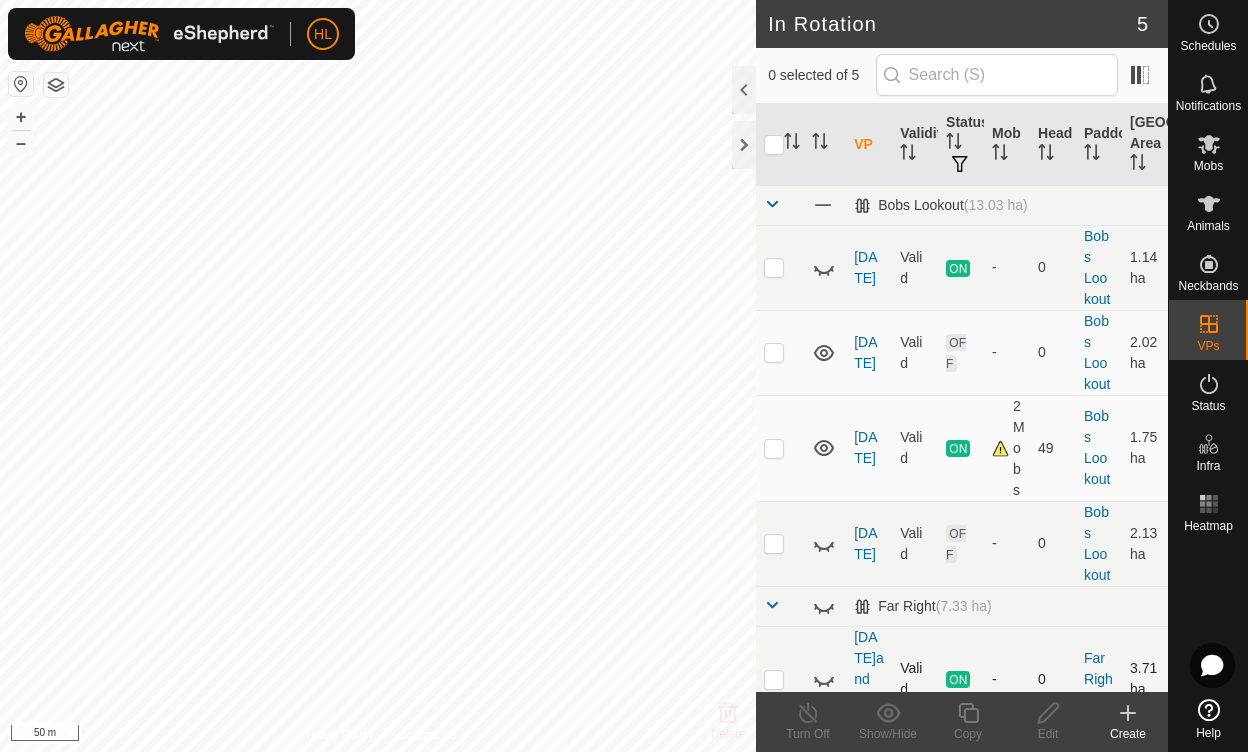 click 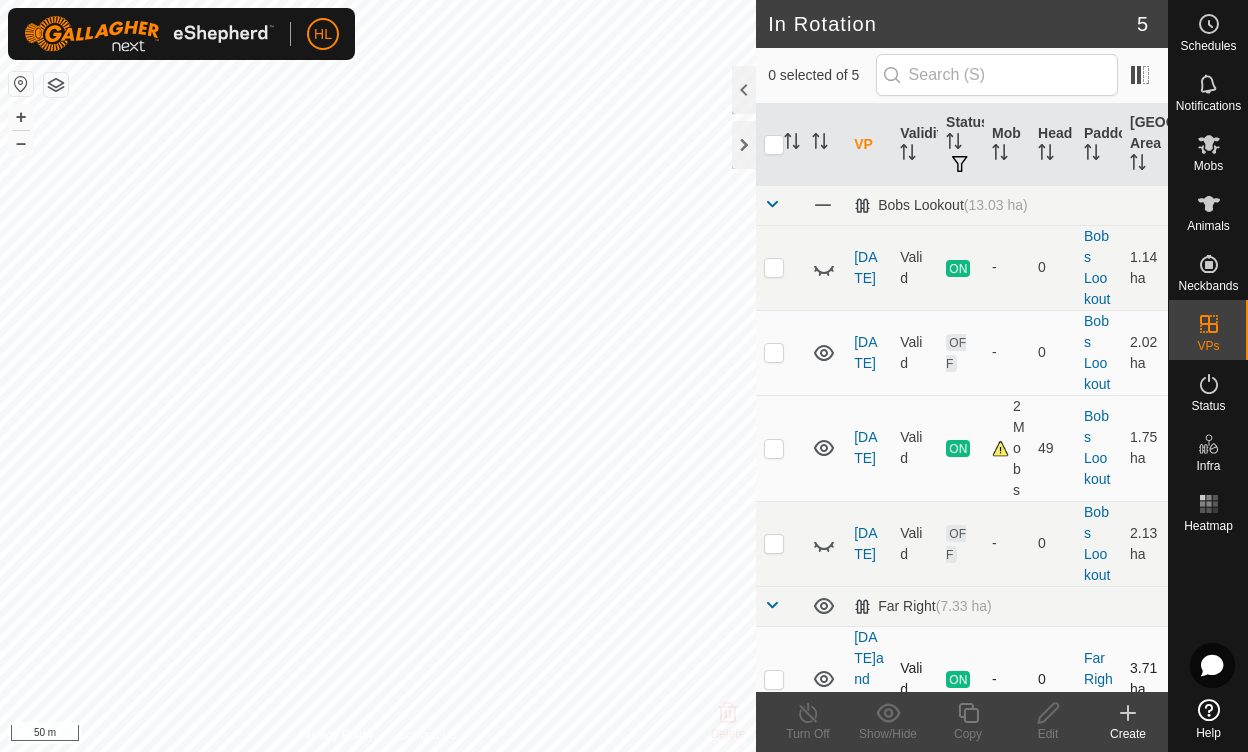 click 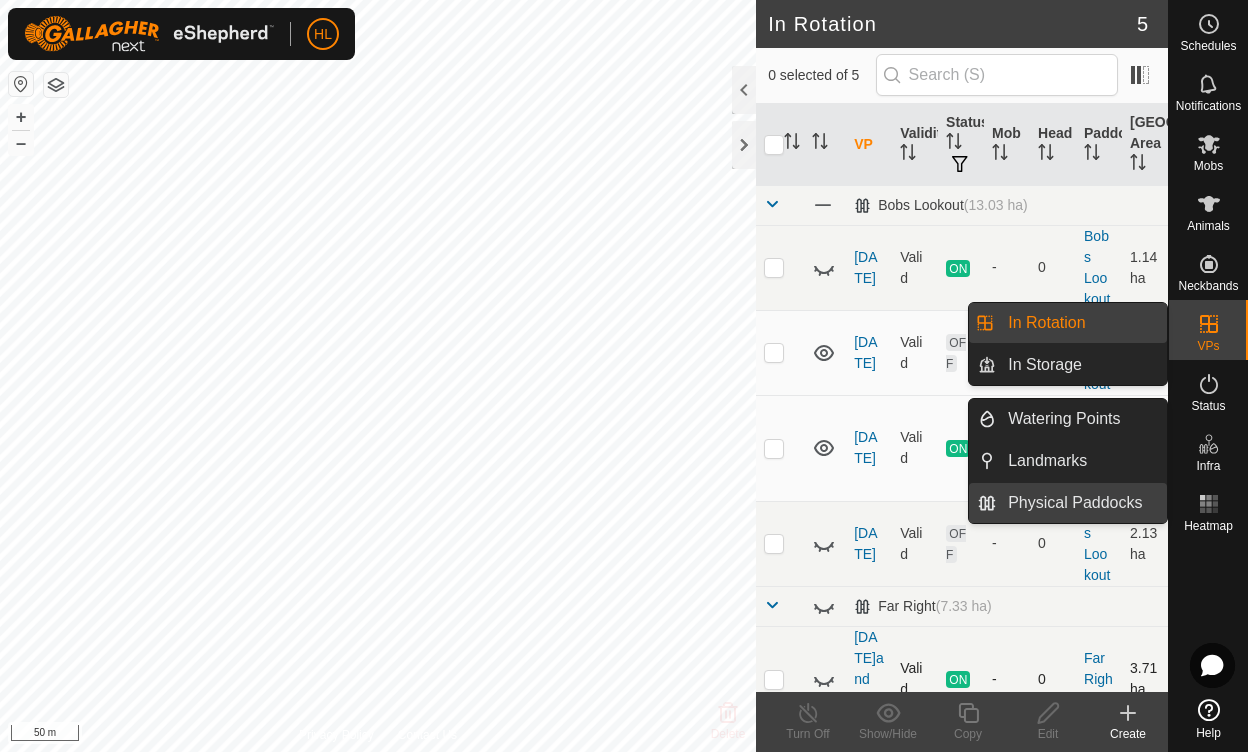 click on "Physical Paddocks" at bounding box center (1081, 503) 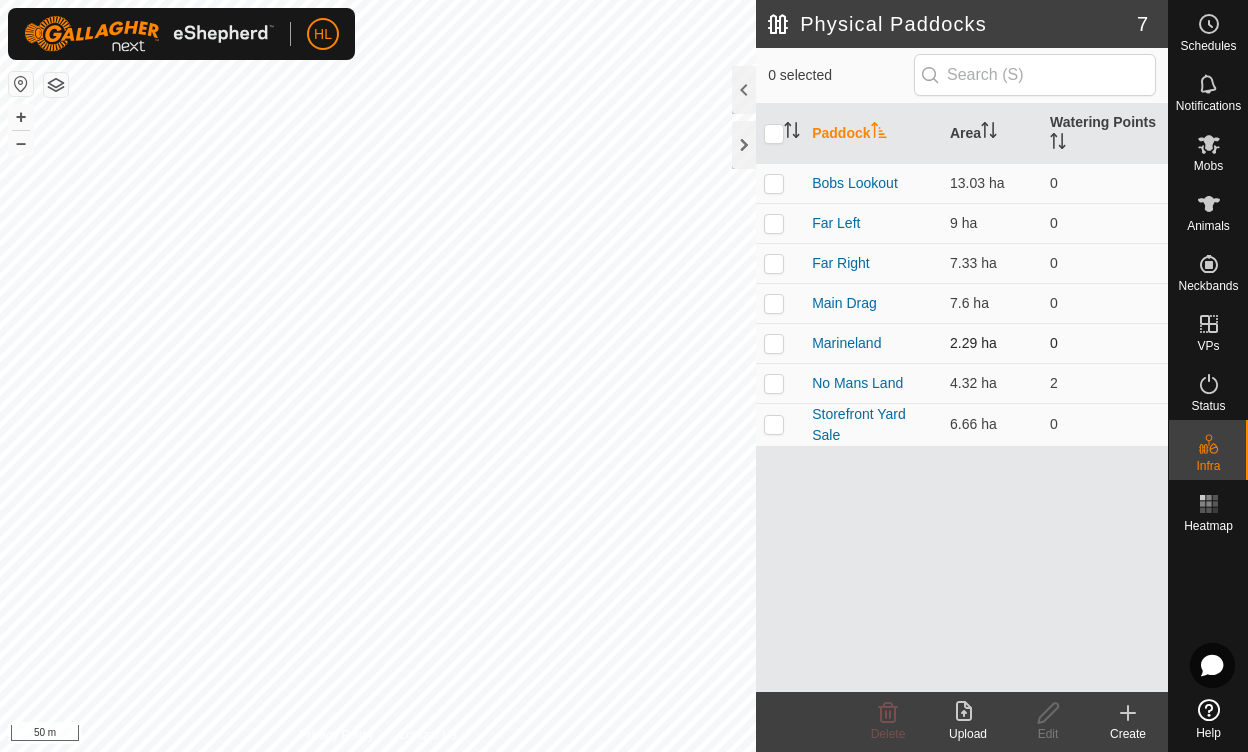click at bounding box center (774, 343) 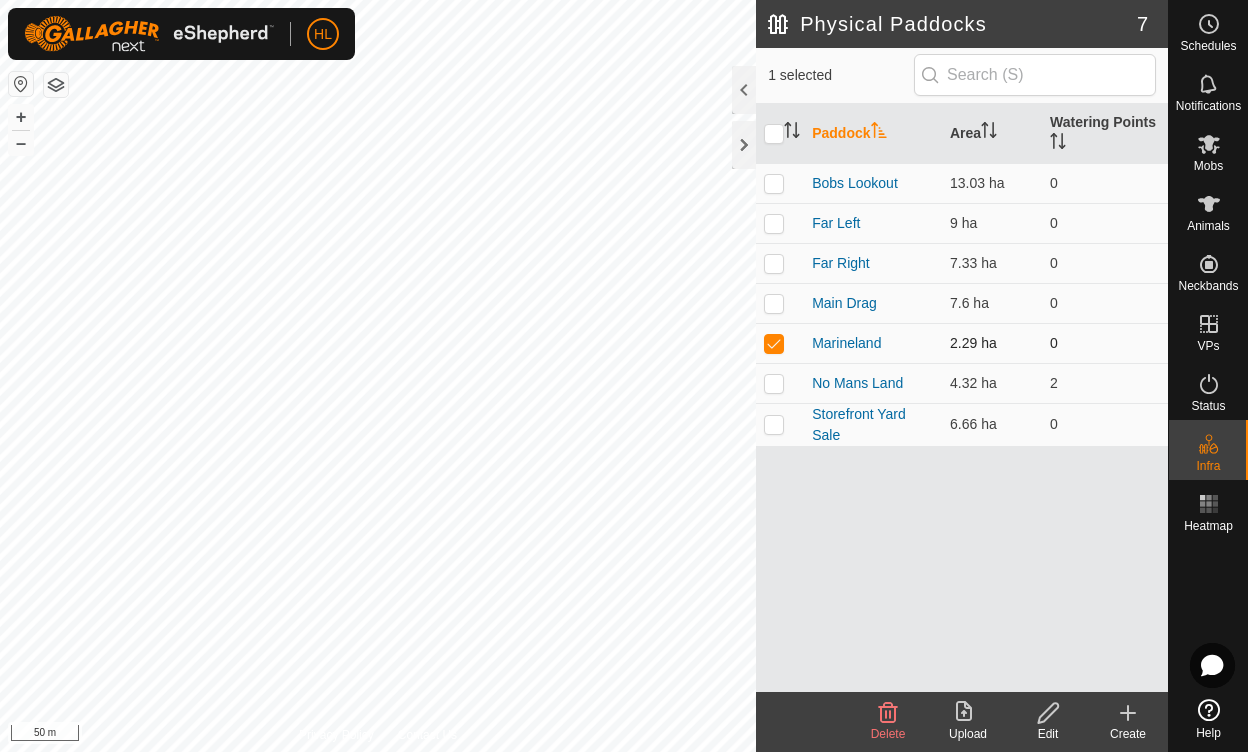 drag, startPoint x: 772, startPoint y: 347, endPoint x: 764, endPoint y: 339, distance: 11.313708 